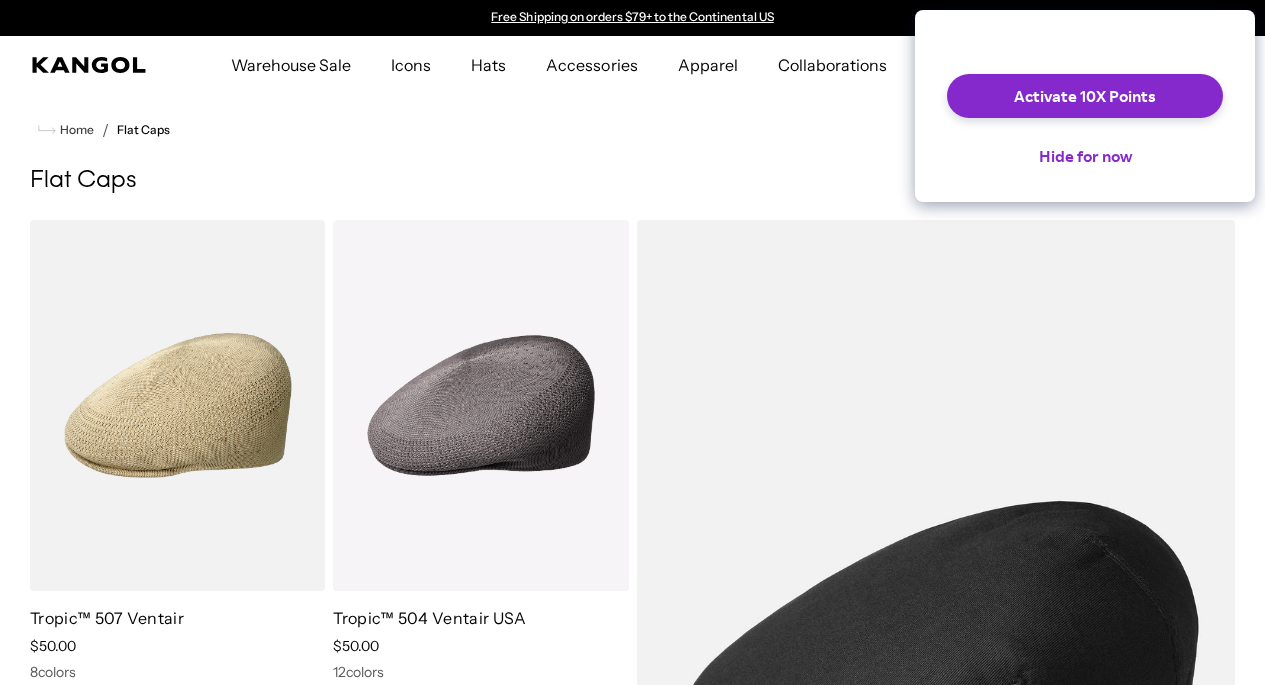 scroll, scrollTop: 0, scrollLeft: 0, axis: both 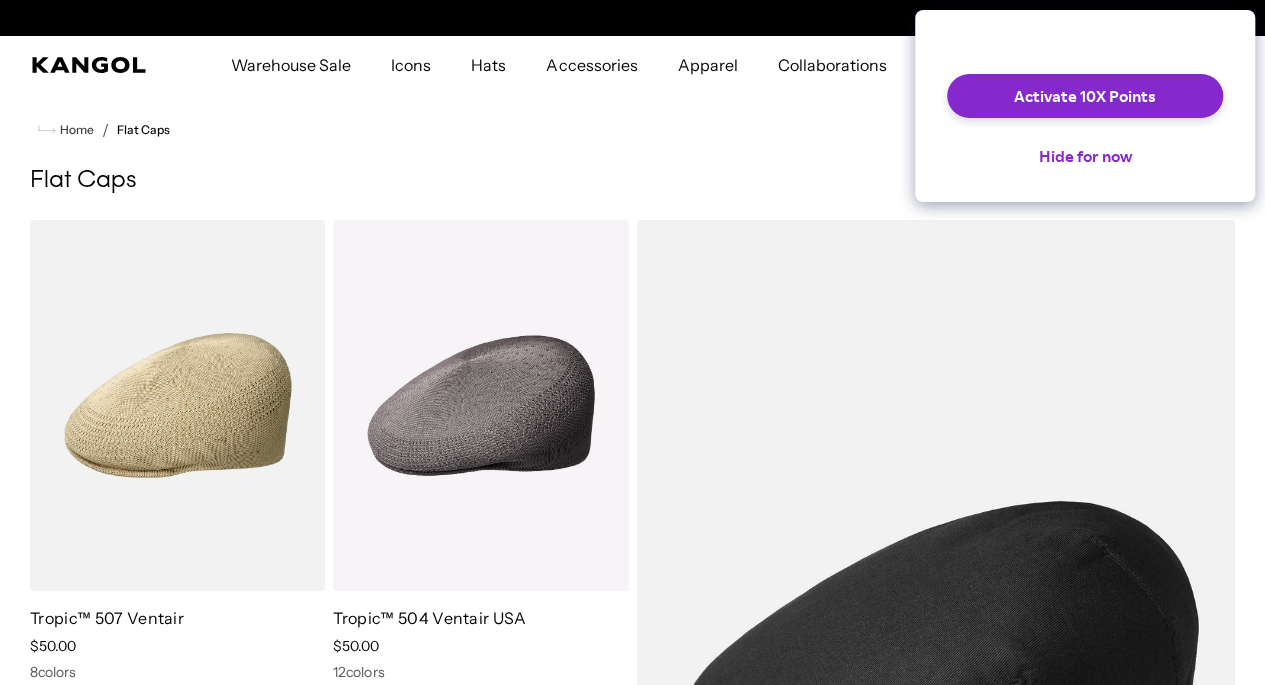 click on "Activate 10X Points" at bounding box center (1085, 96) 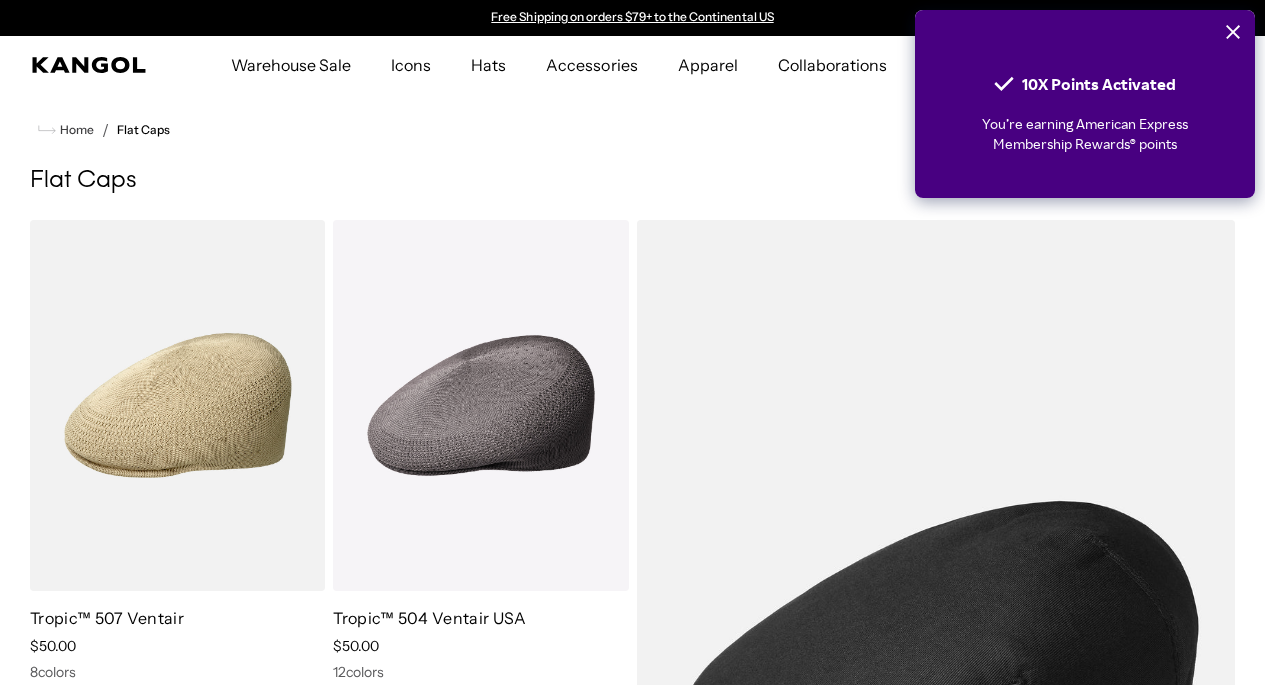 scroll, scrollTop: 0, scrollLeft: 0, axis: both 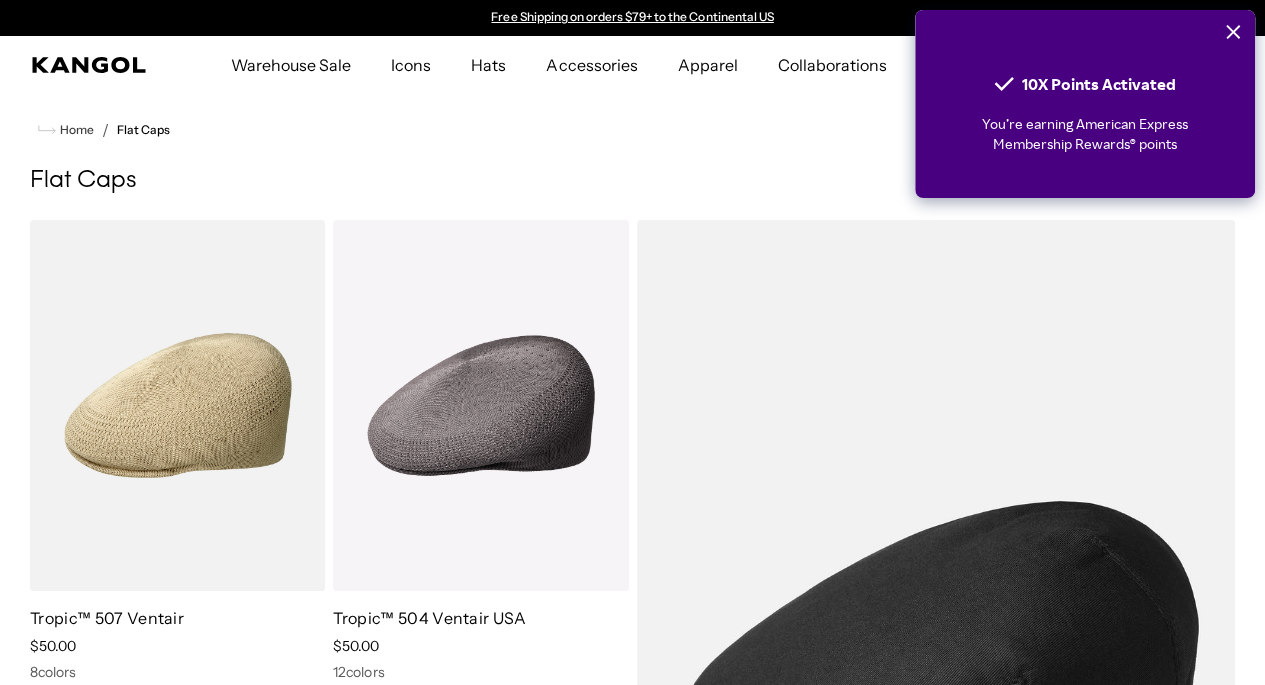 click at bounding box center [1233, 32] 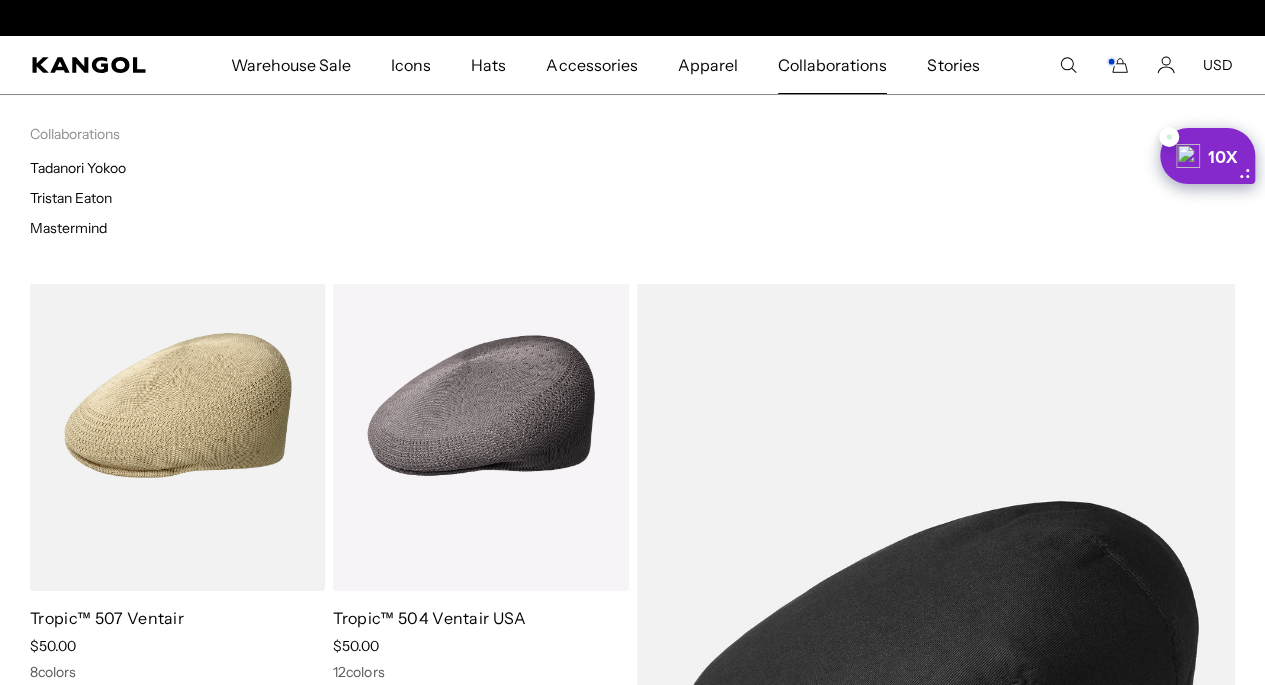 scroll, scrollTop: 0, scrollLeft: 412, axis: horizontal 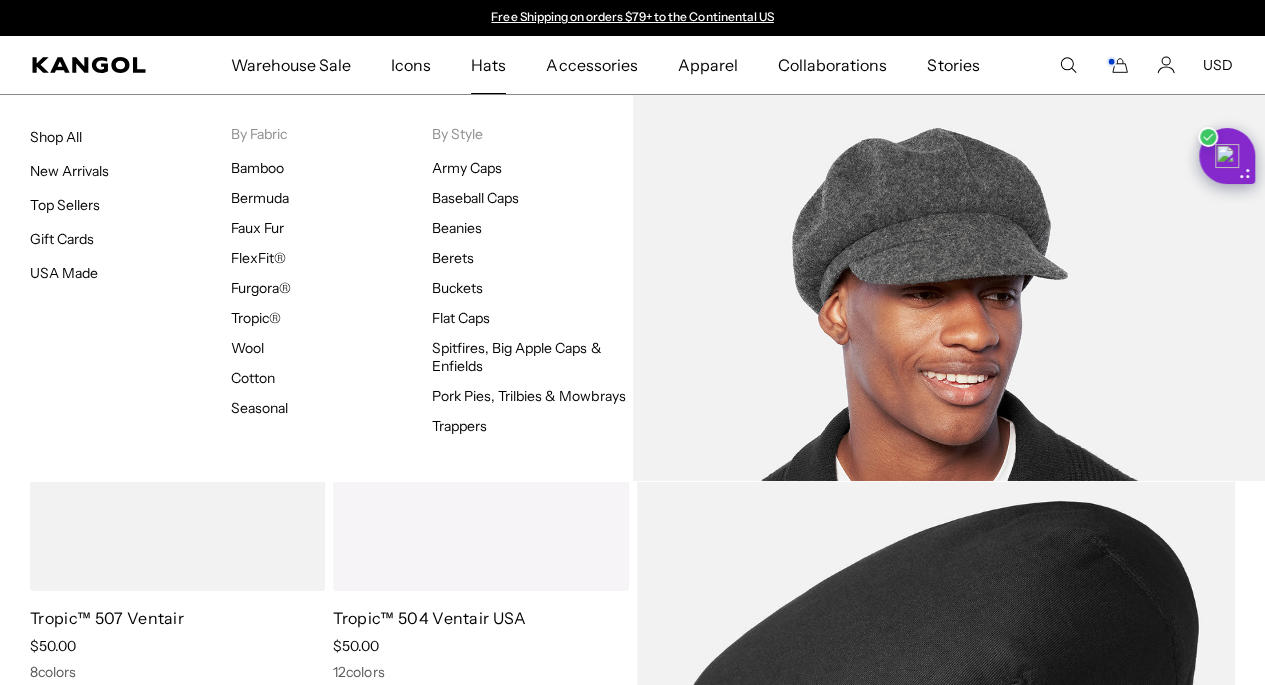click on "Spitfires, Big Apple Caps & Enfields" at bounding box center [532, 357] 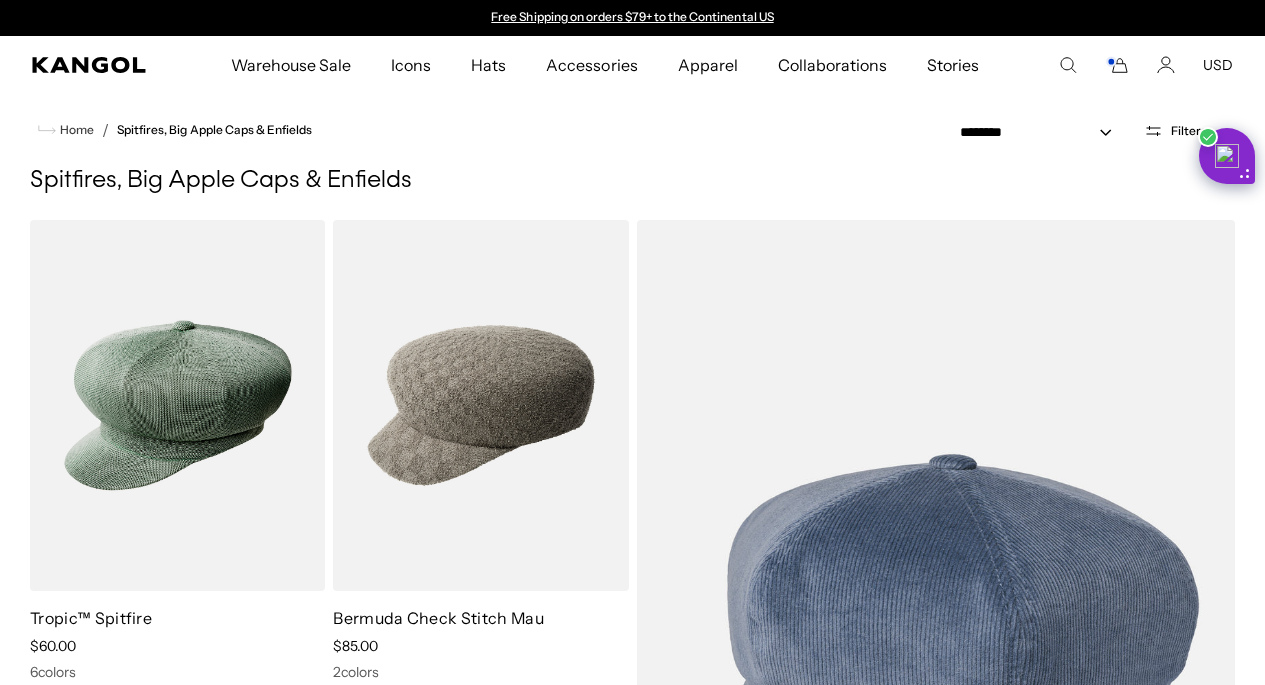 scroll, scrollTop: 0, scrollLeft: 0, axis: both 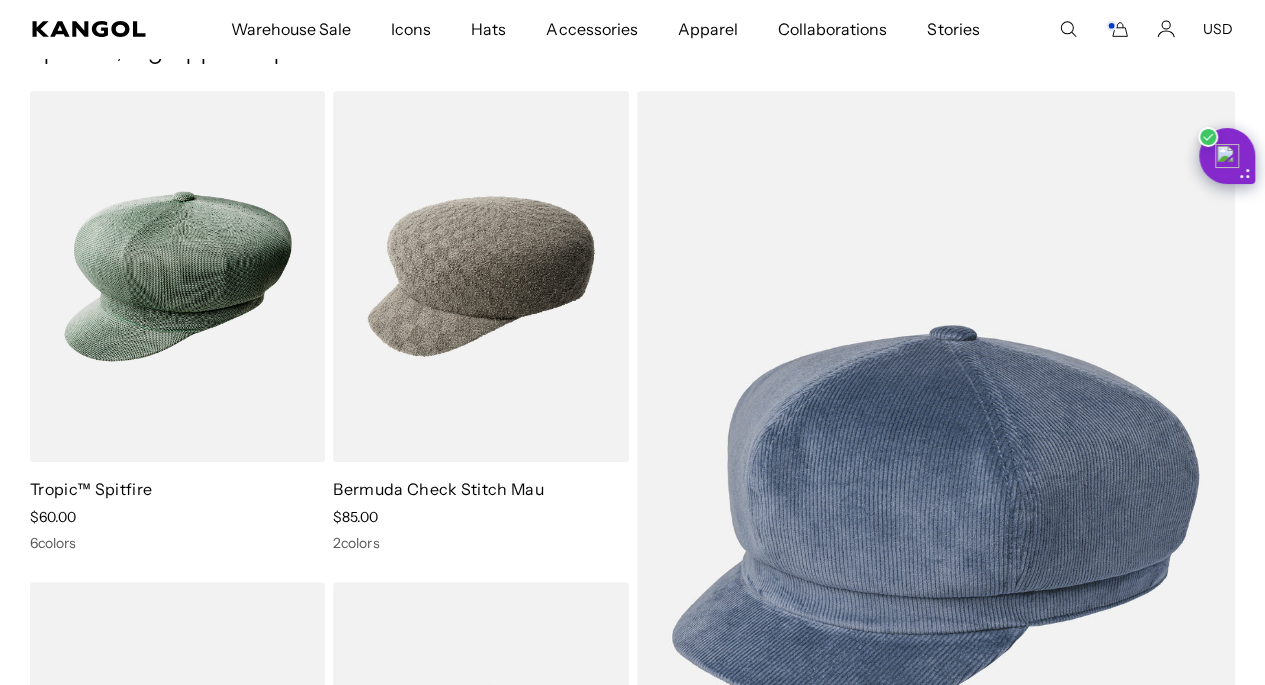 click at bounding box center (0, 0) 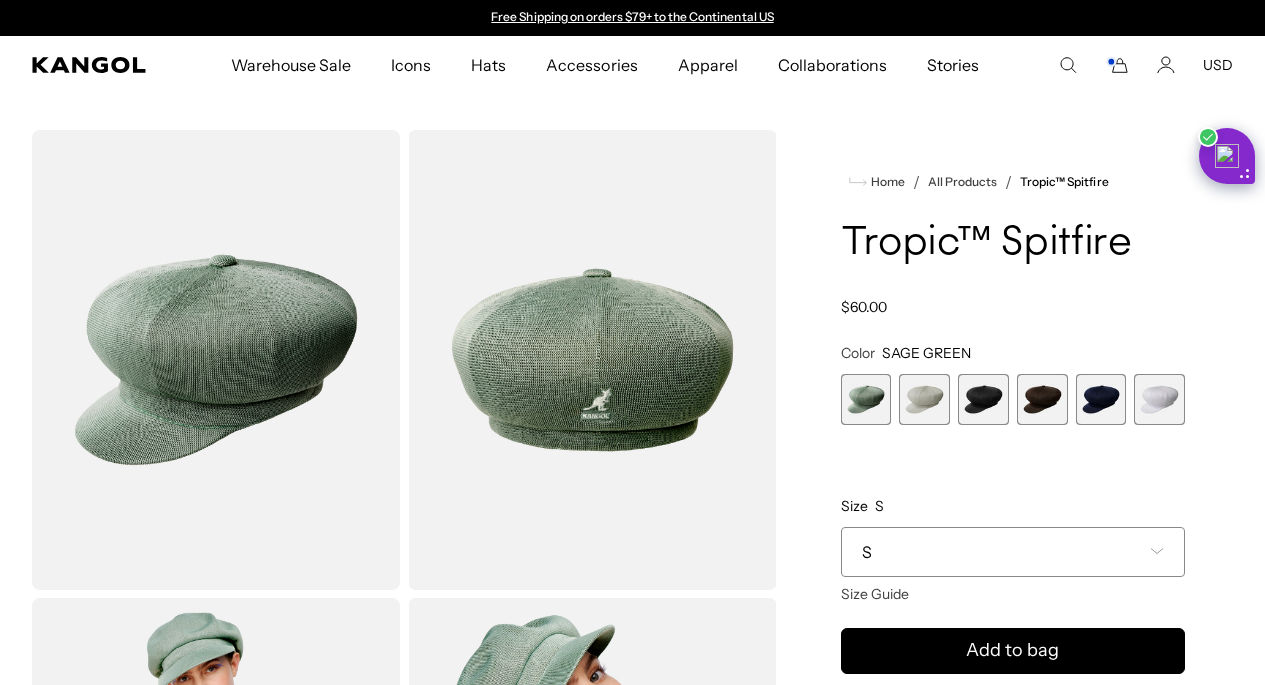 scroll, scrollTop: 0, scrollLeft: 0, axis: both 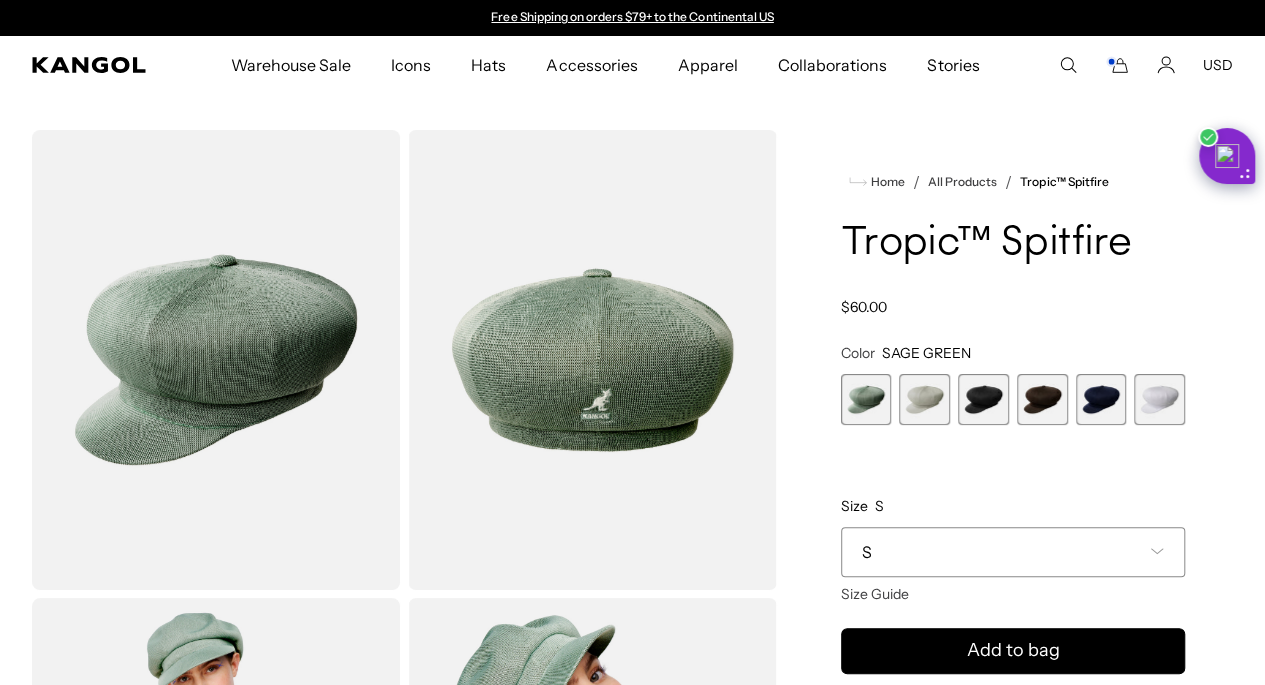 click at bounding box center (924, 399) 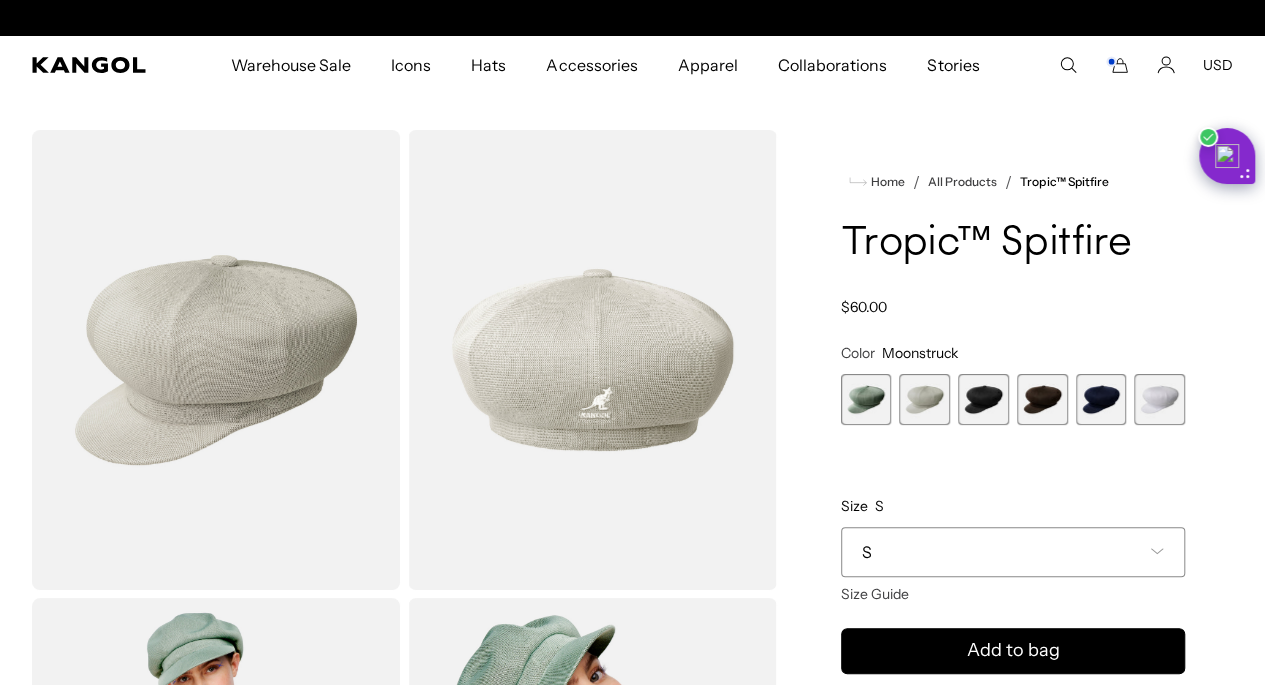 scroll, scrollTop: 0, scrollLeft: 412, axis: horizontal 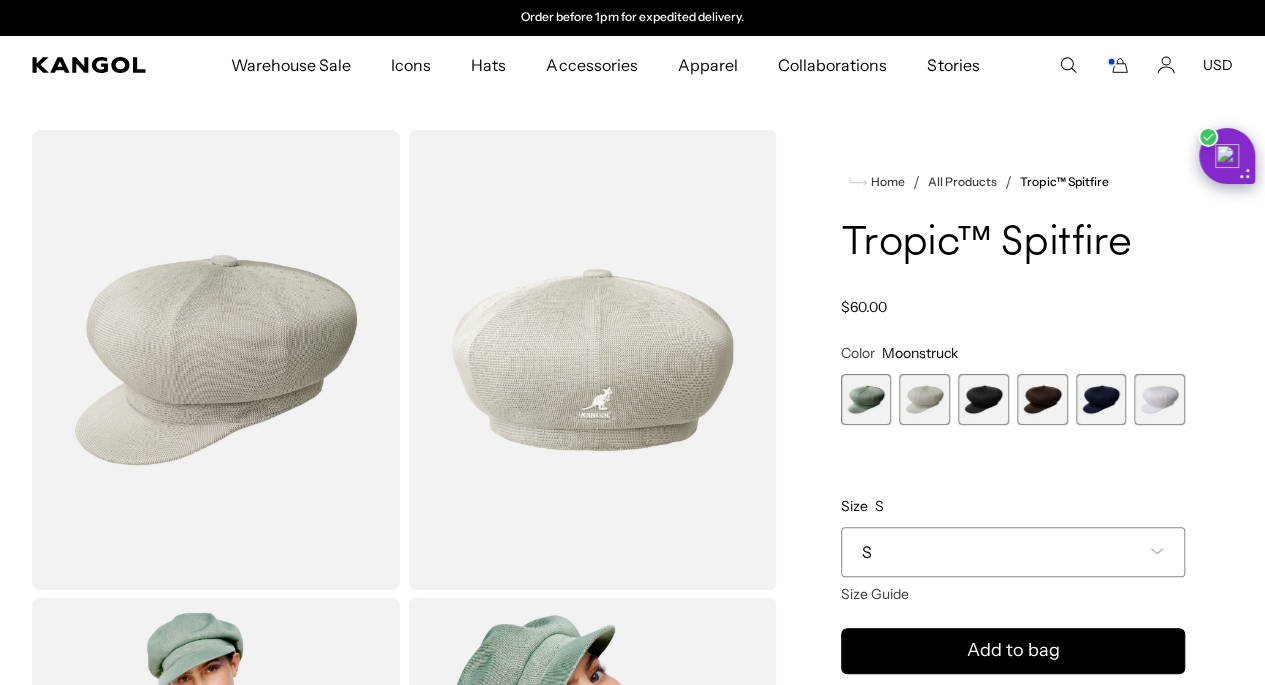 click at bounding box center [983, 399] 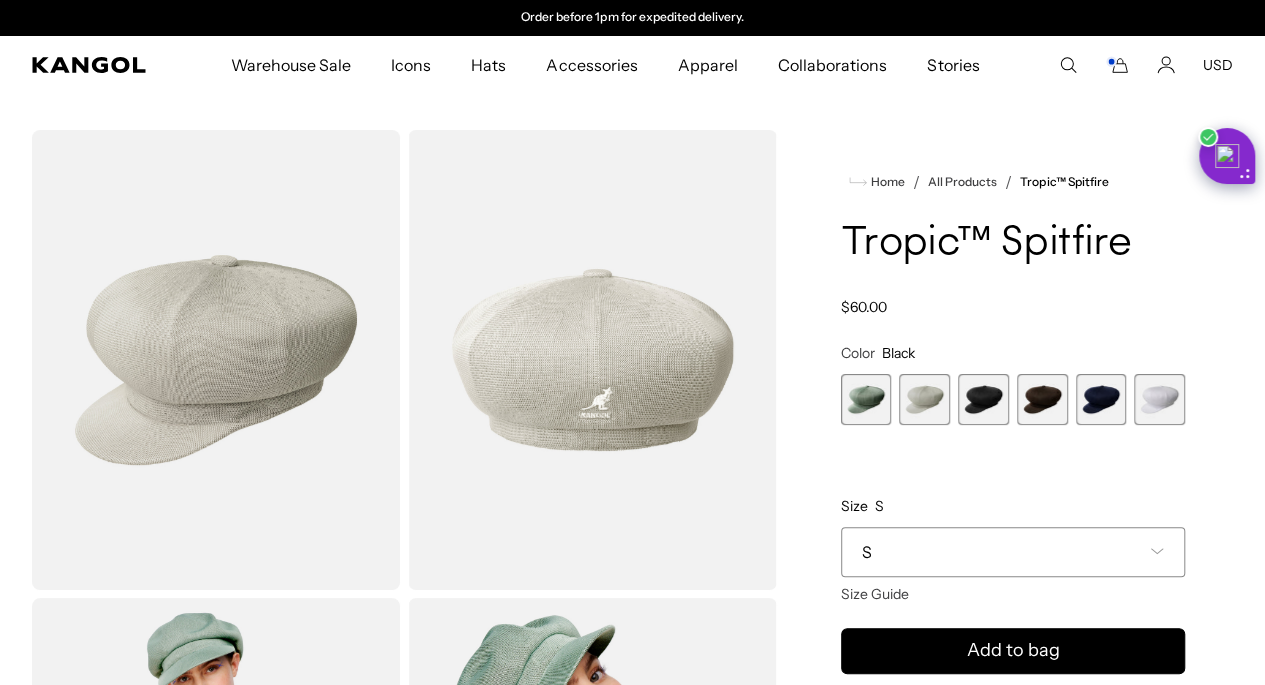 scroll, scrollTop: 0, scrollLeft: 0, axis: both 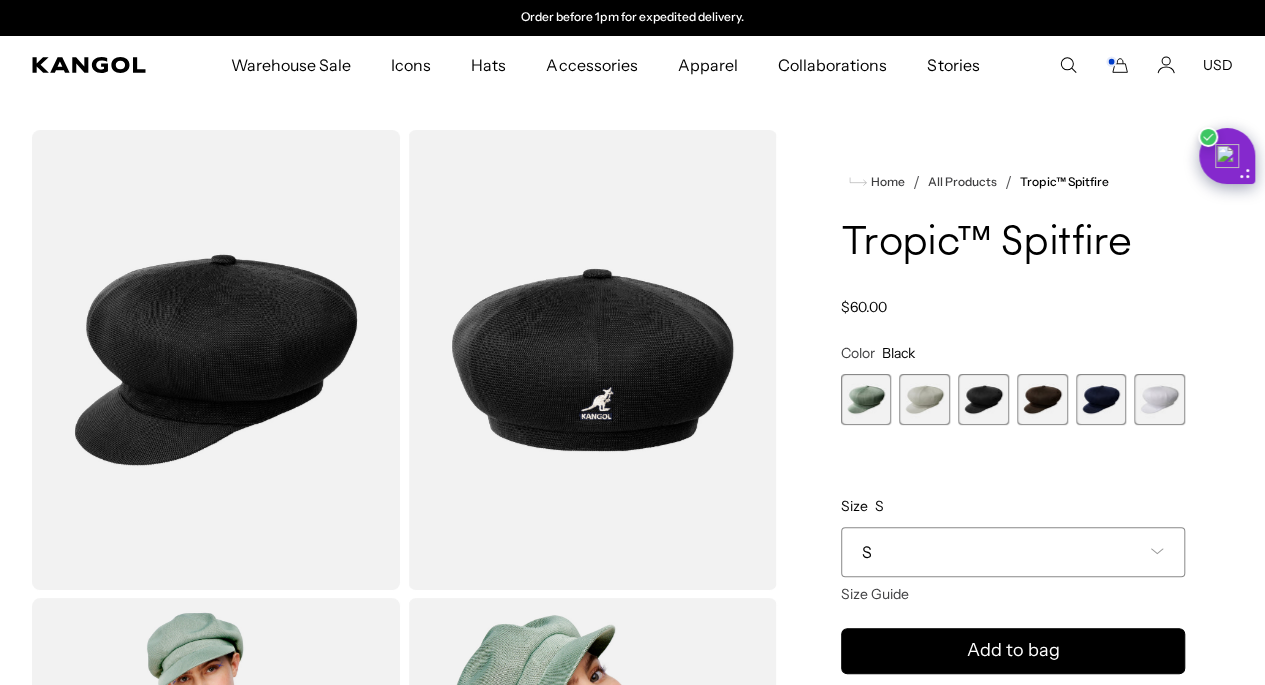 click at bounding box center (1042, 399) 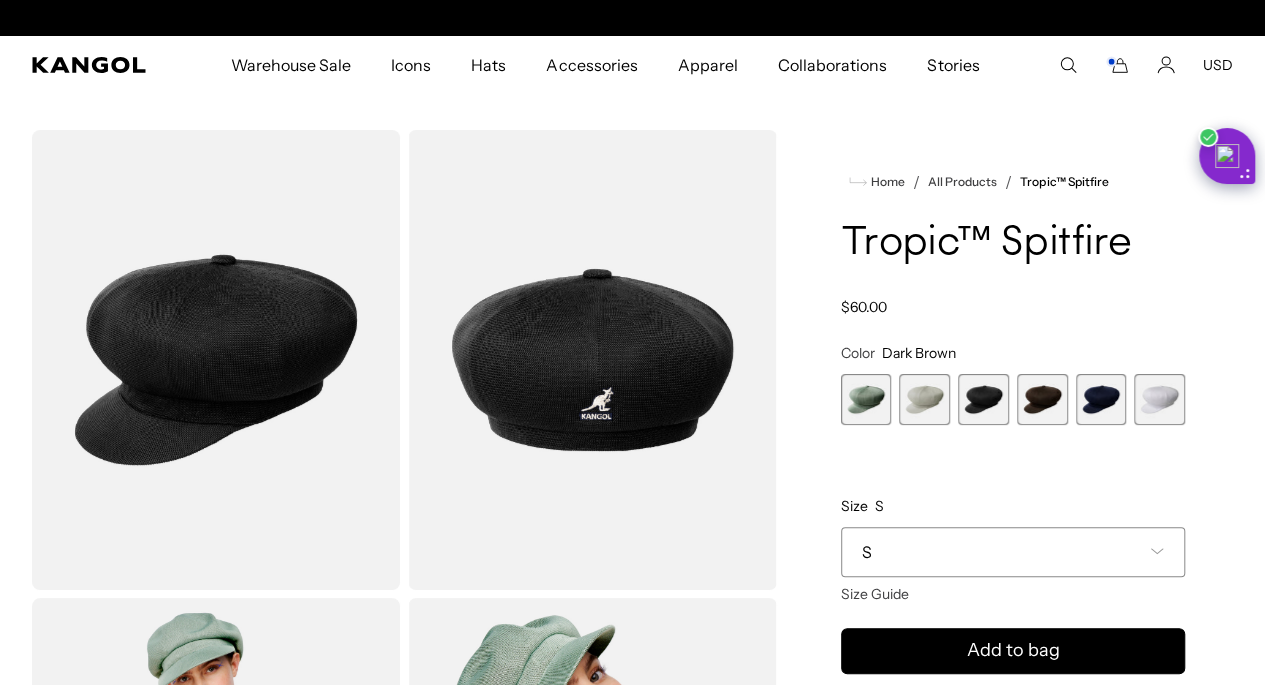 scroll, scrollTop: 0, scrollLeft: 0, axis: both 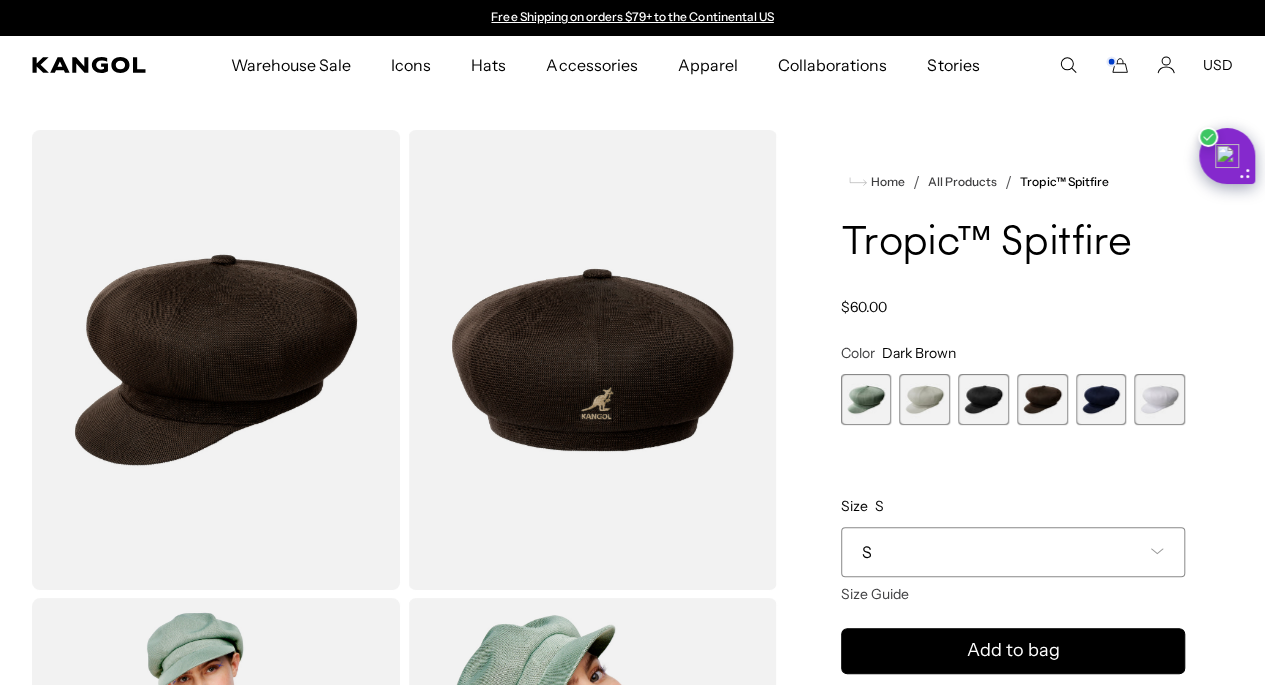 click at bounding box center (1101, 399) 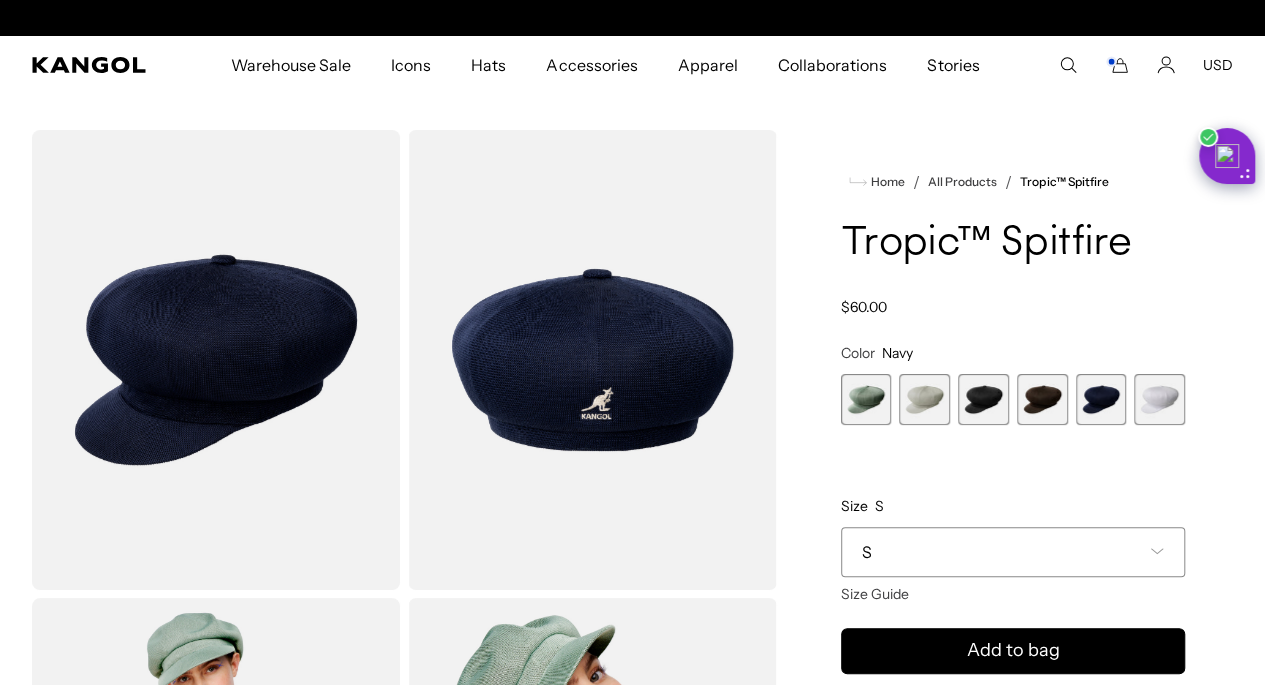 scroll, scrollTop: 0, scrollLeft: 412, axis: horizontal 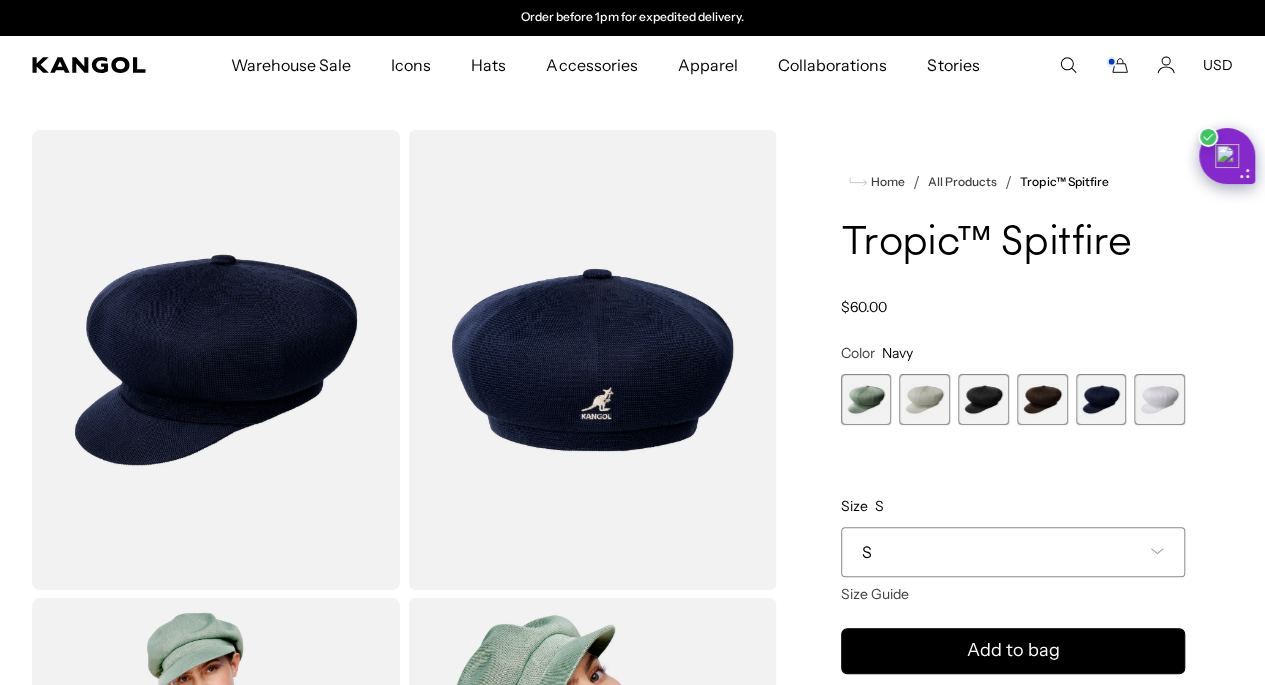 click at bounding box center [1159, 399] 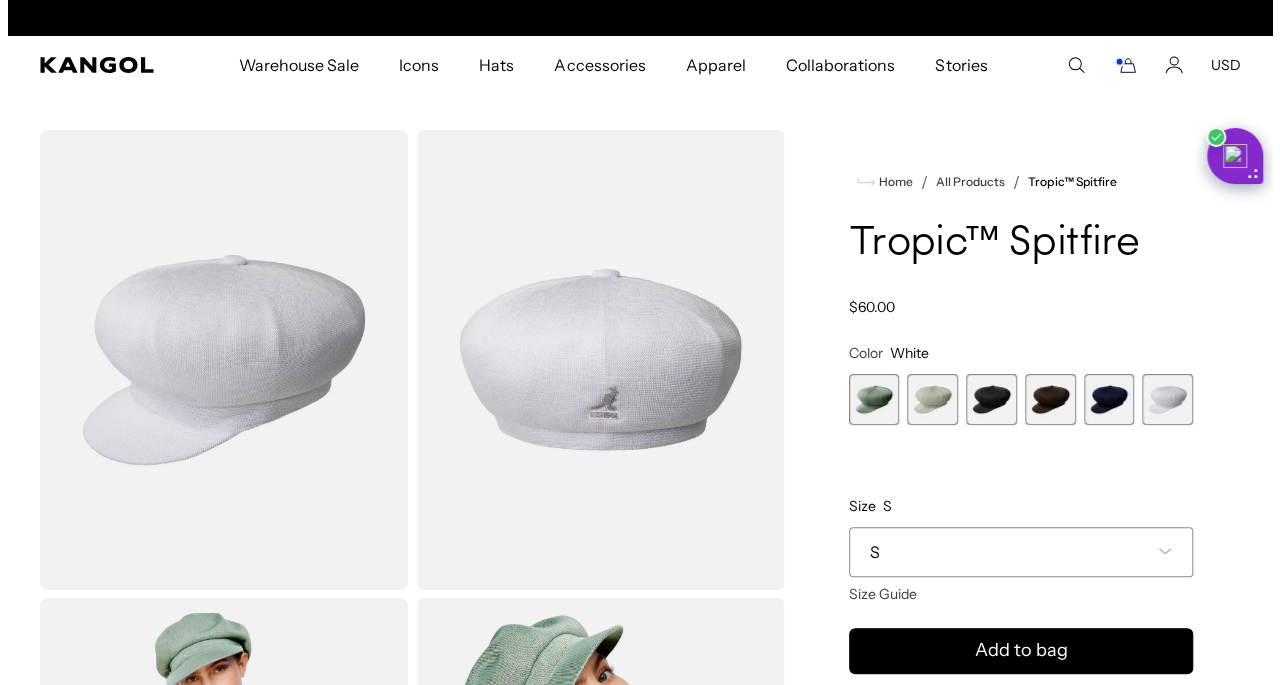 scroll, scrollTop: 0, scrollLeft: 0, axis: both 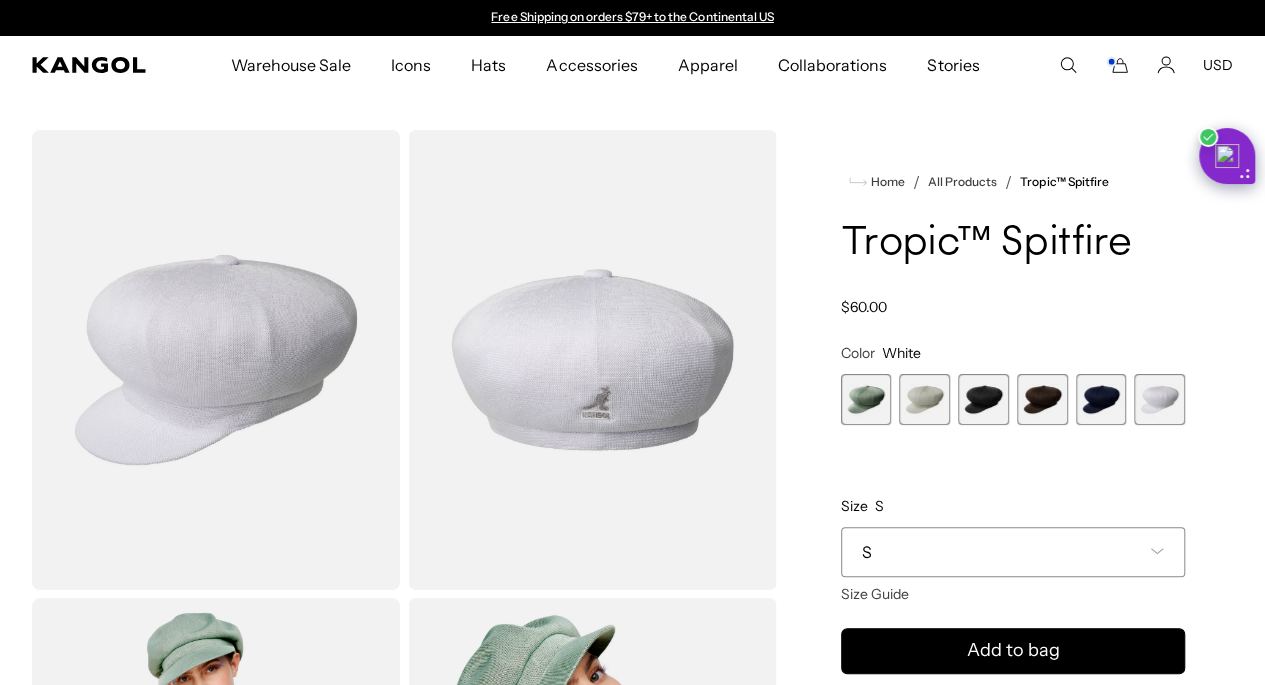 click at bounding box center [1042, 399] 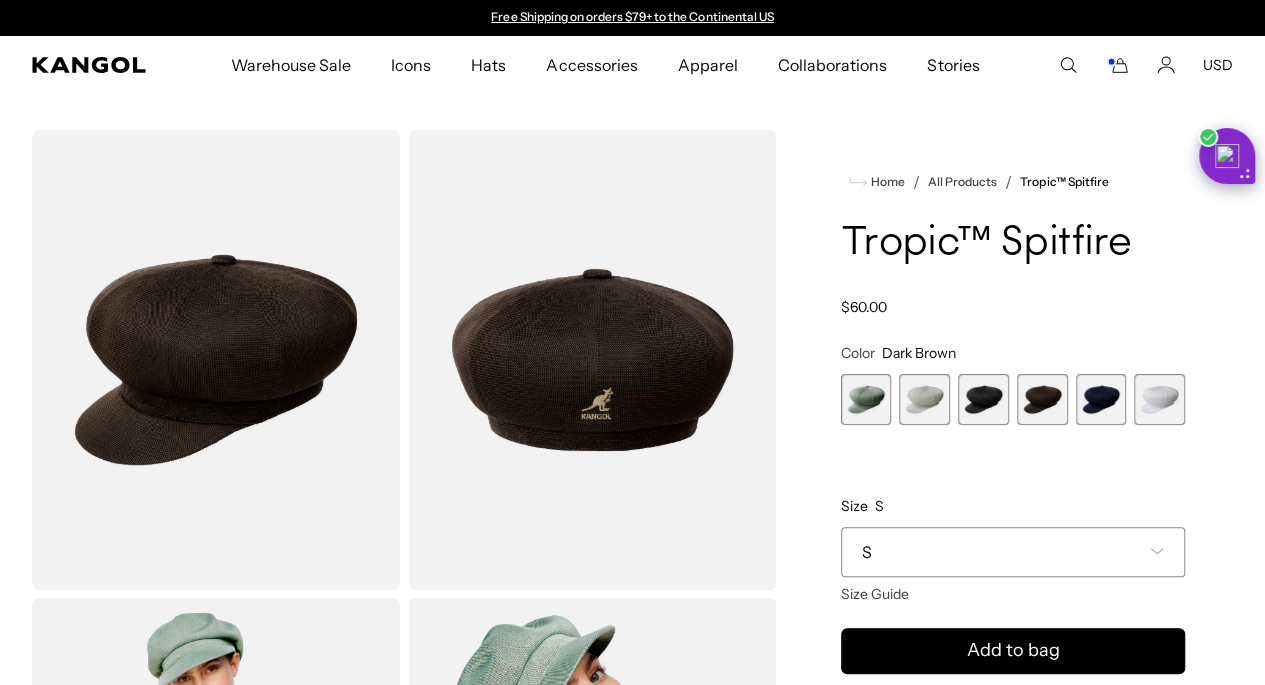 click at bounding box center [216, 360] 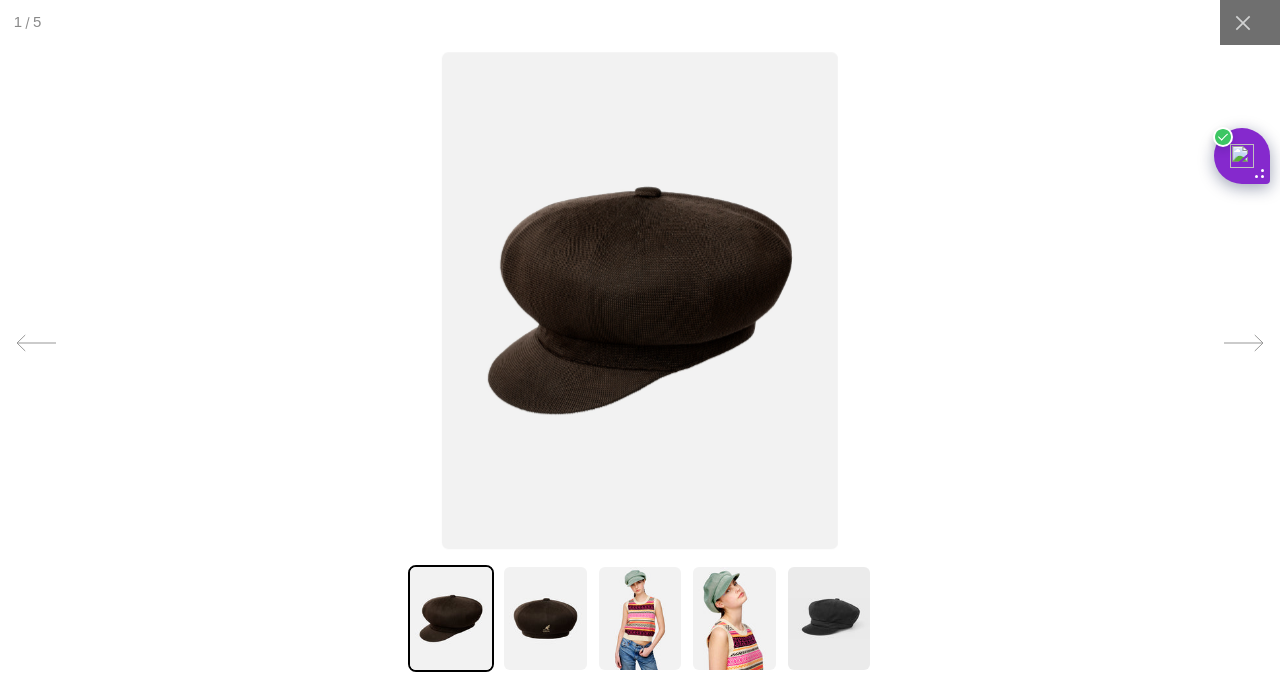 scroll, scrollTop: 0, scrollLeft: 0, axis: both 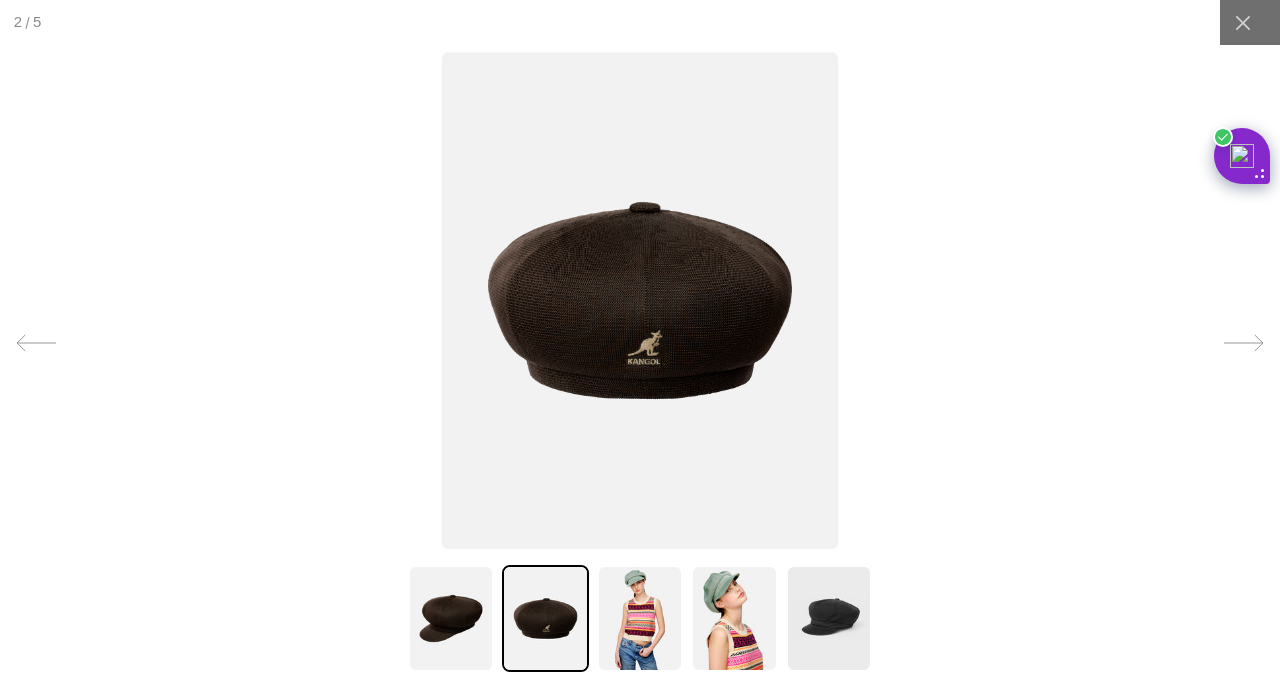 click 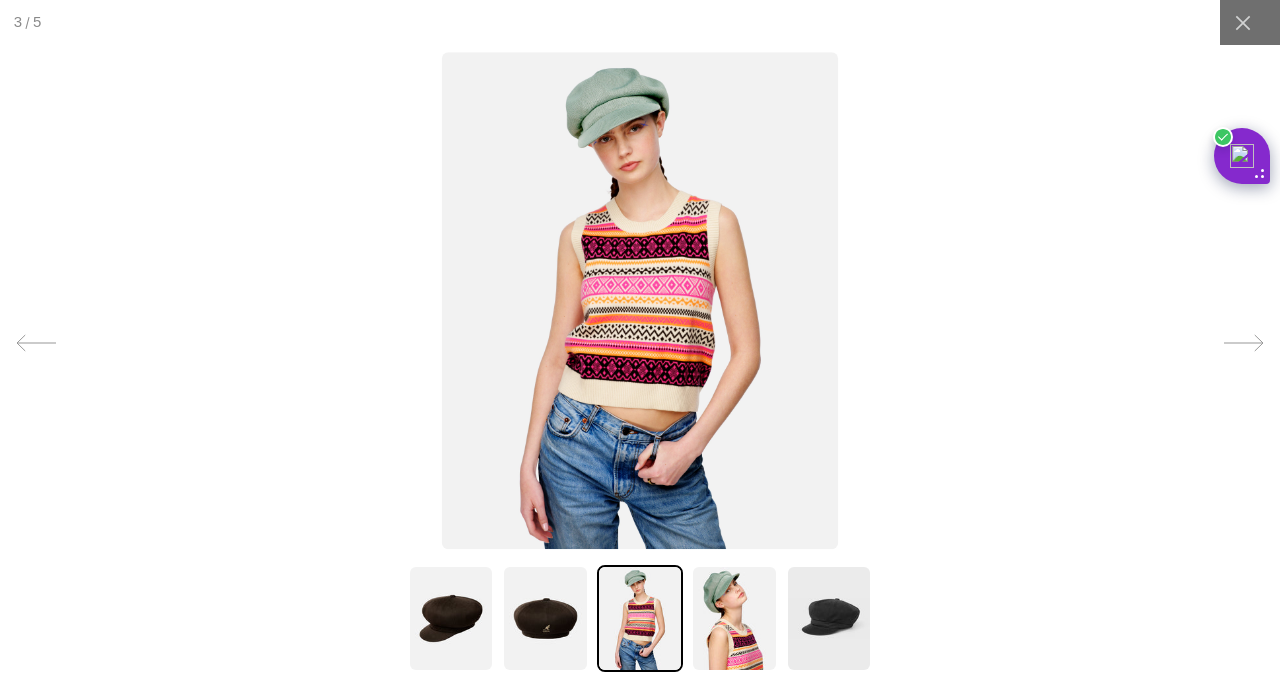 click 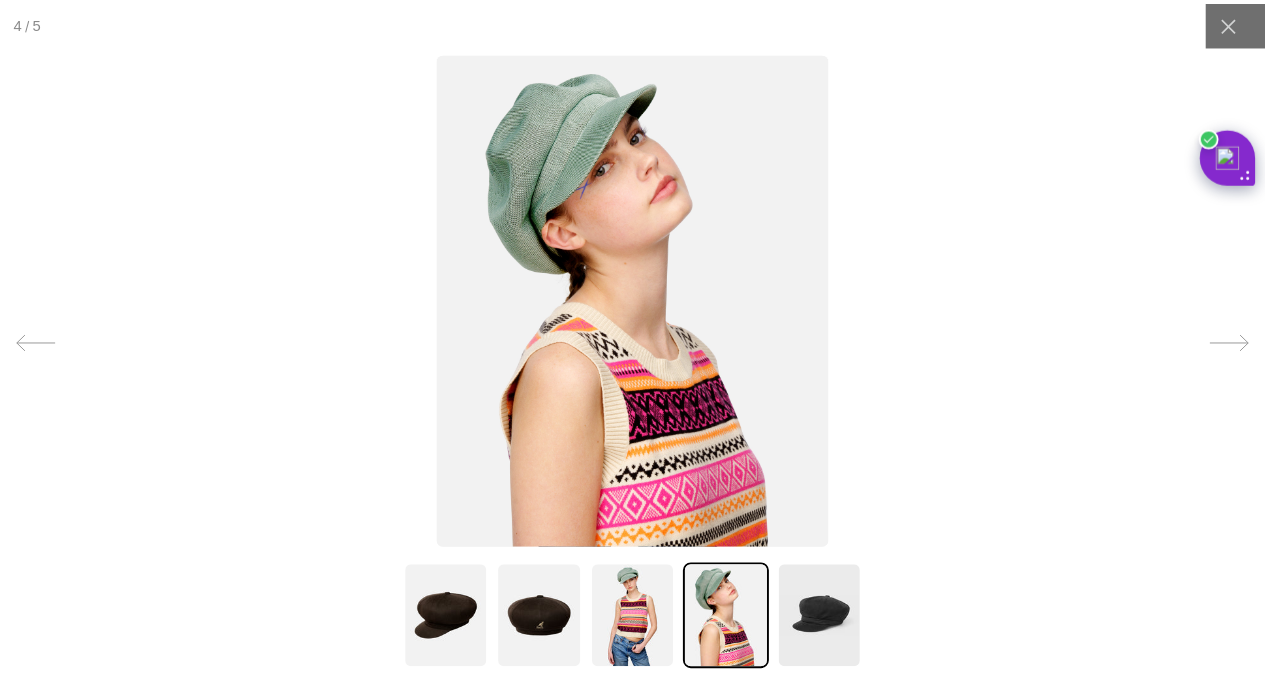 scroll, scrollTop: 0, scrollLeft: 412, axis: horizontal 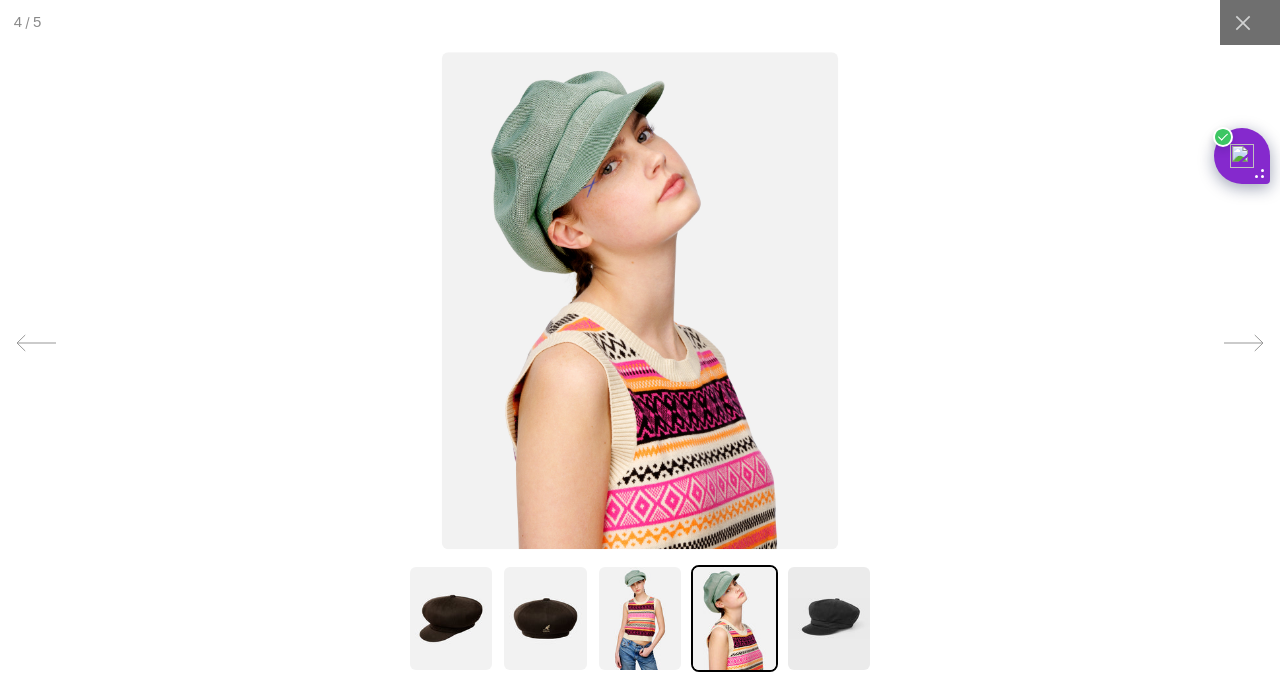 click 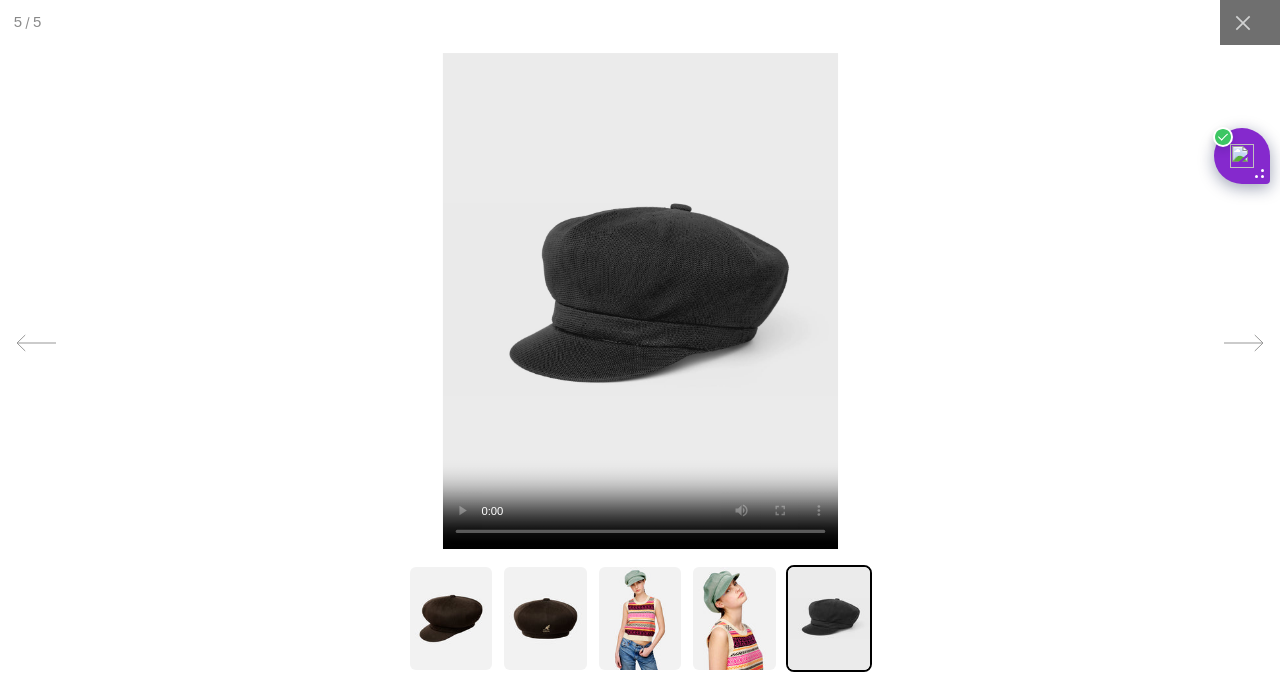 click 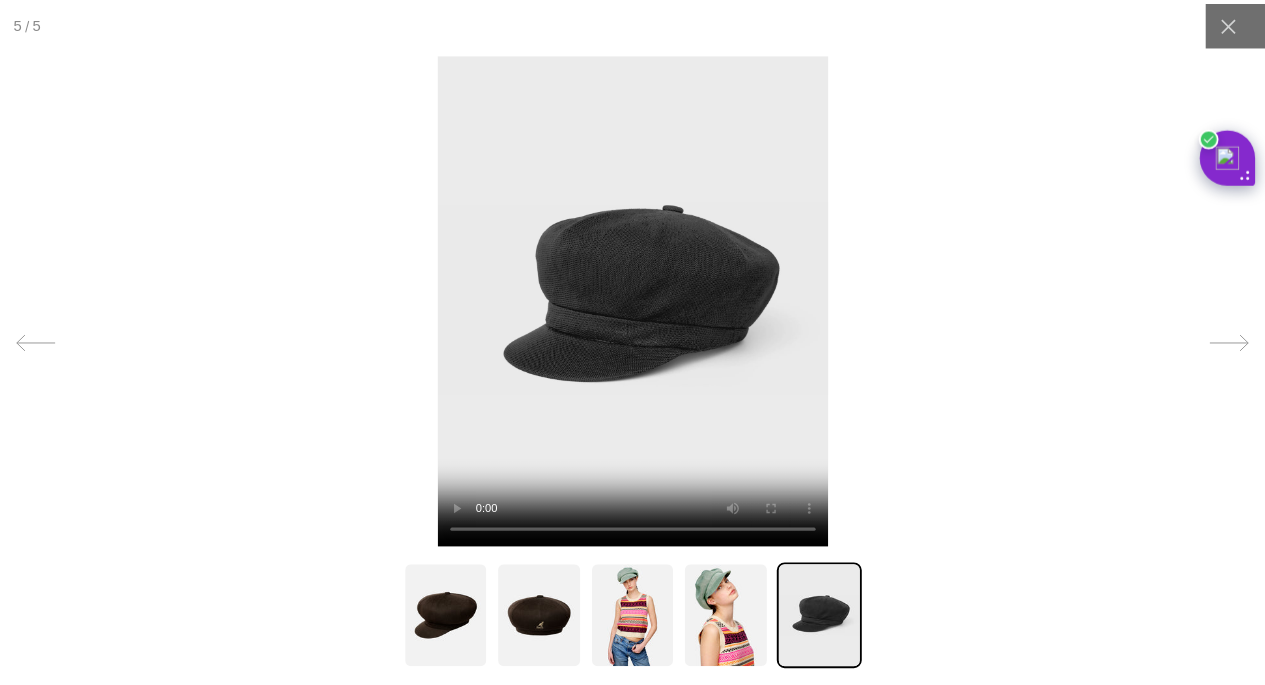 scroll, scrollTop: 0, scrollLeft: 0, axis: both 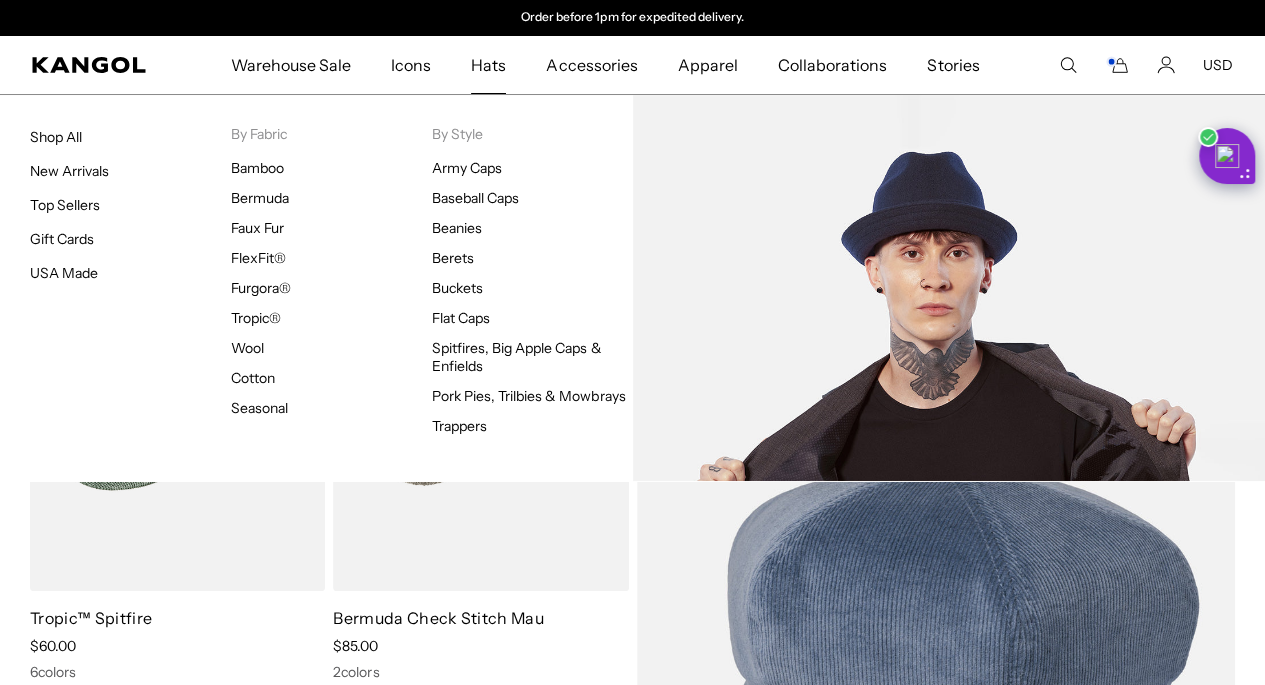click on "Pork Pies, Trilbies & Mowbrays" at bounding box center (529, 396) 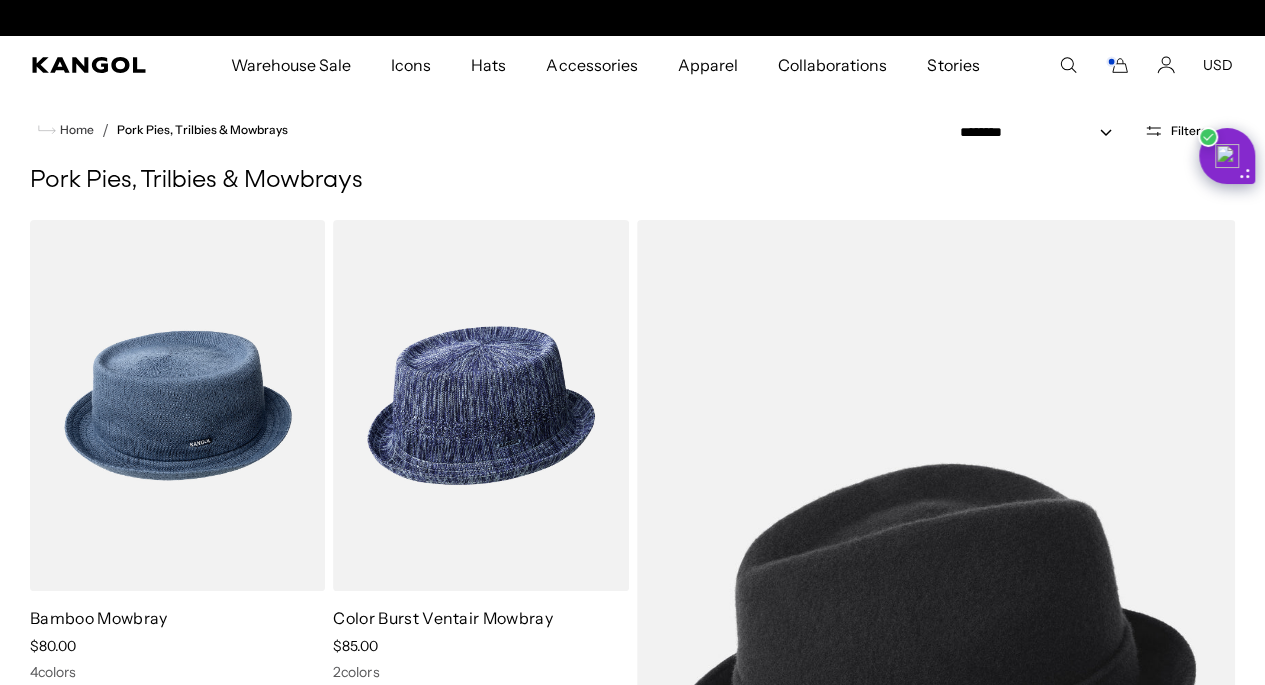 scroll, scrollTop: 108, scrollLeft: 0, axis: vertical 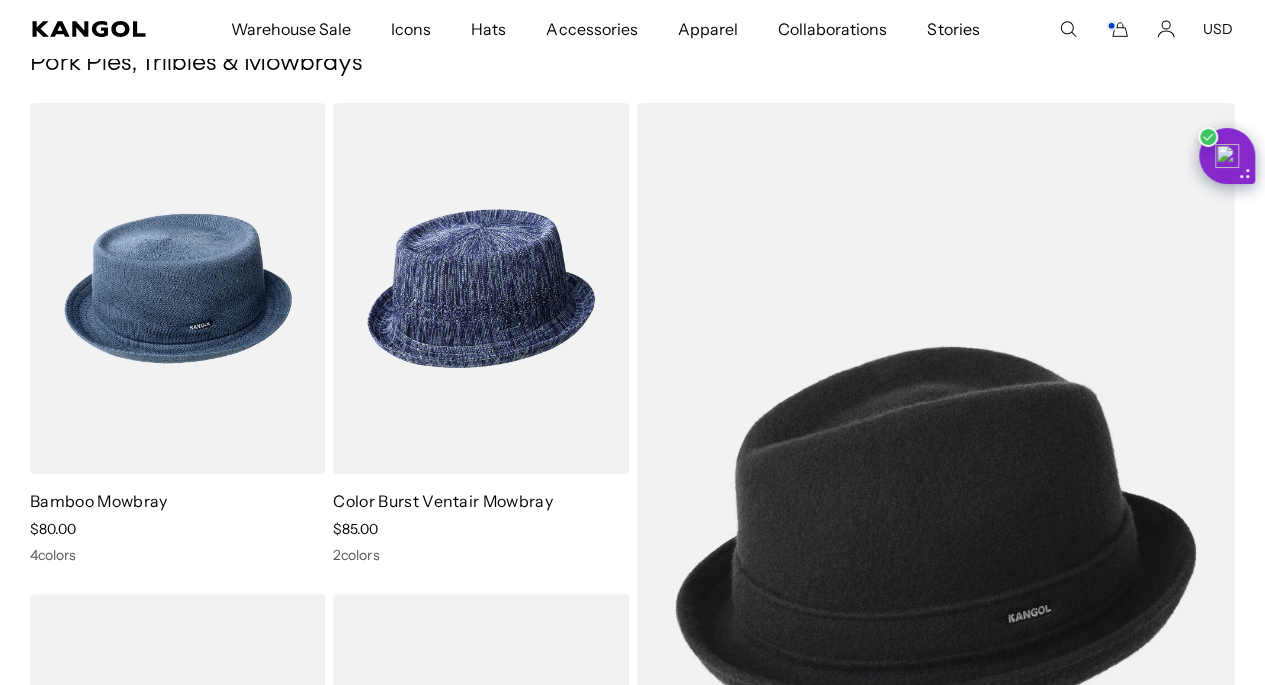 click at bounding box center (0, 0) 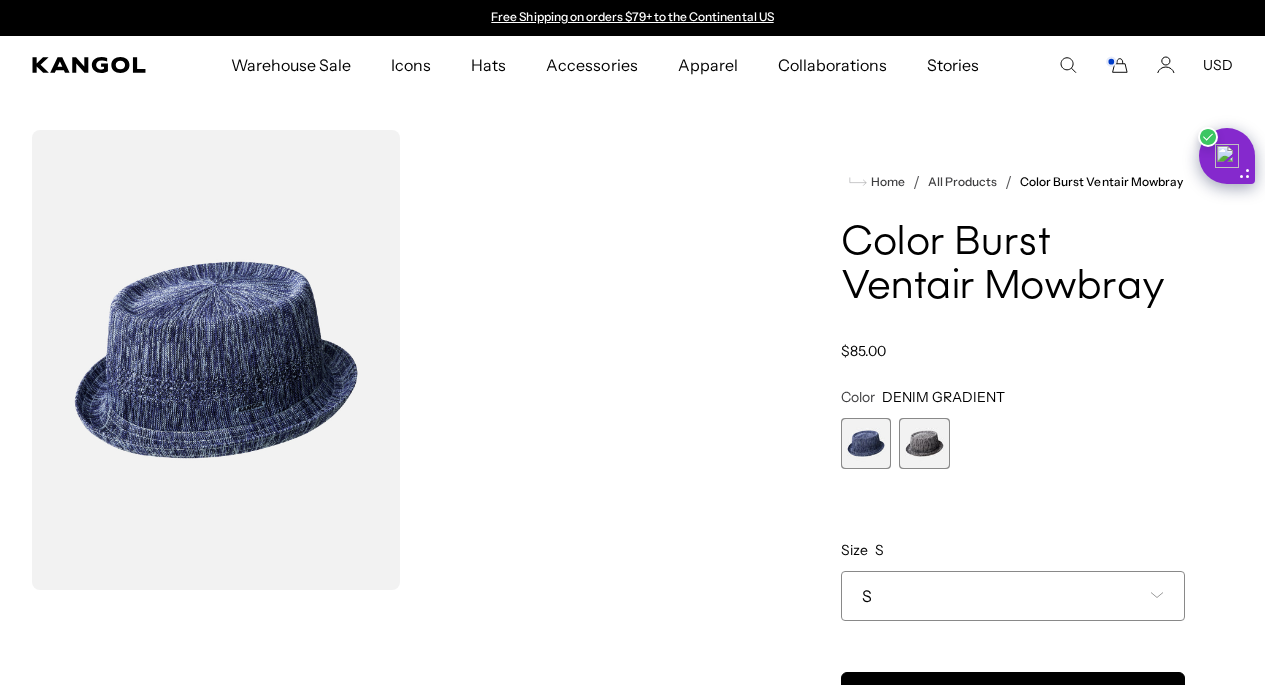 scroll, scrollTop: 0, scrollLeft: 0, axis: both 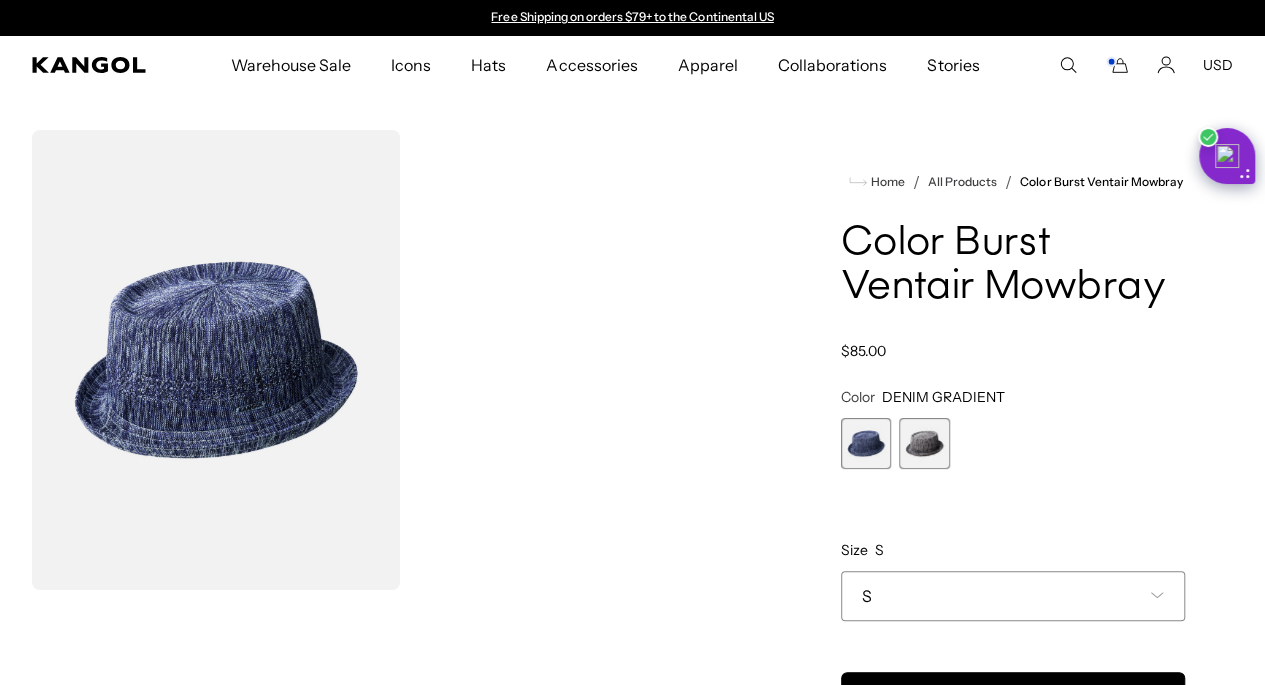 click at bounding box center (924, 443) 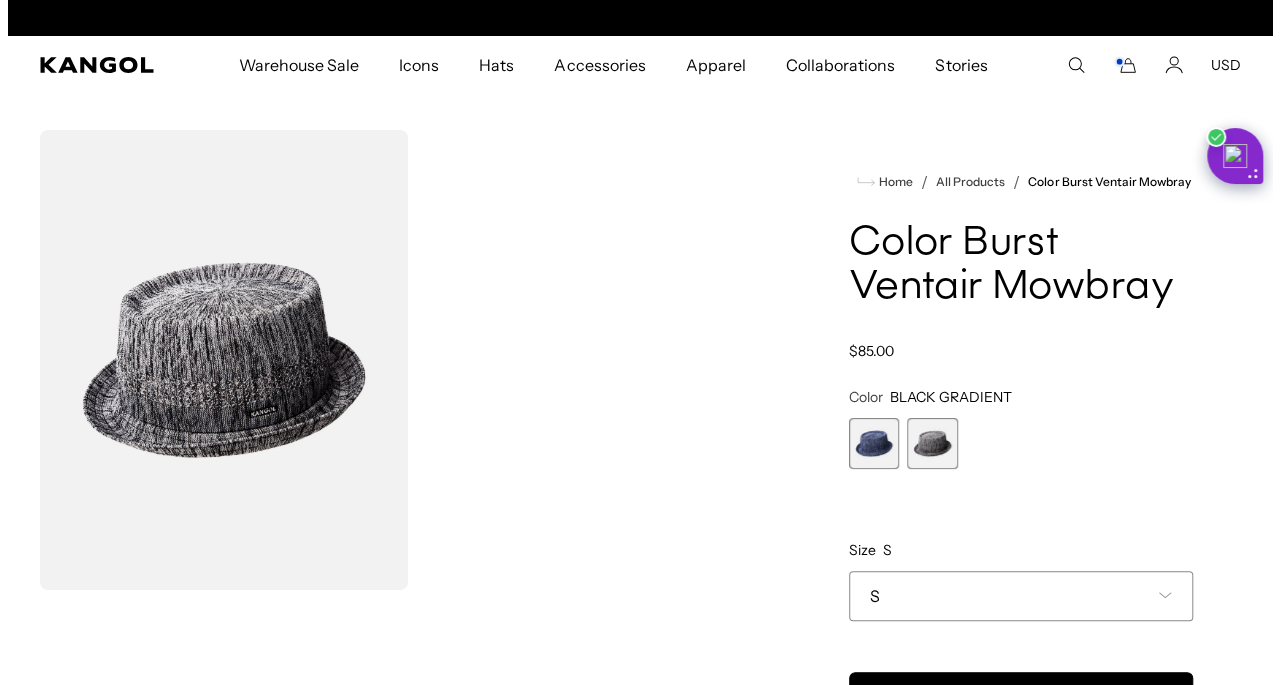 scroll, scrollTop: 0, scrollLeft: 412, axis: horizontal 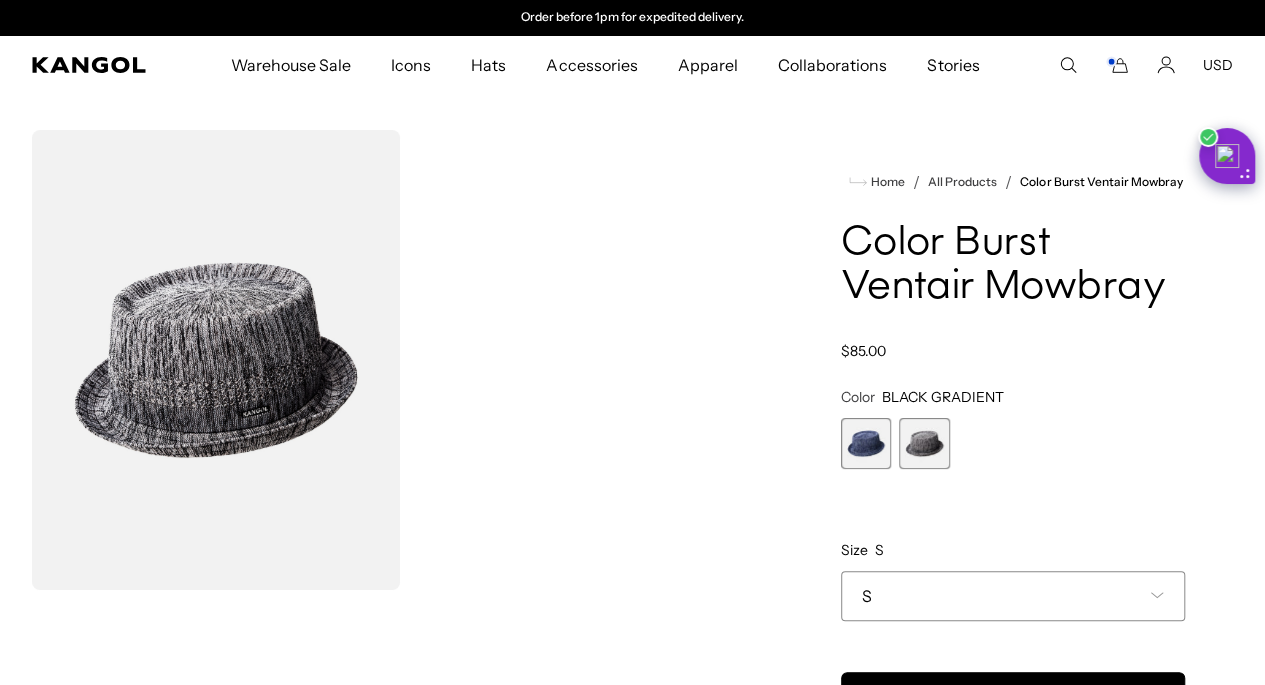 click at bounding box center (216, 360) 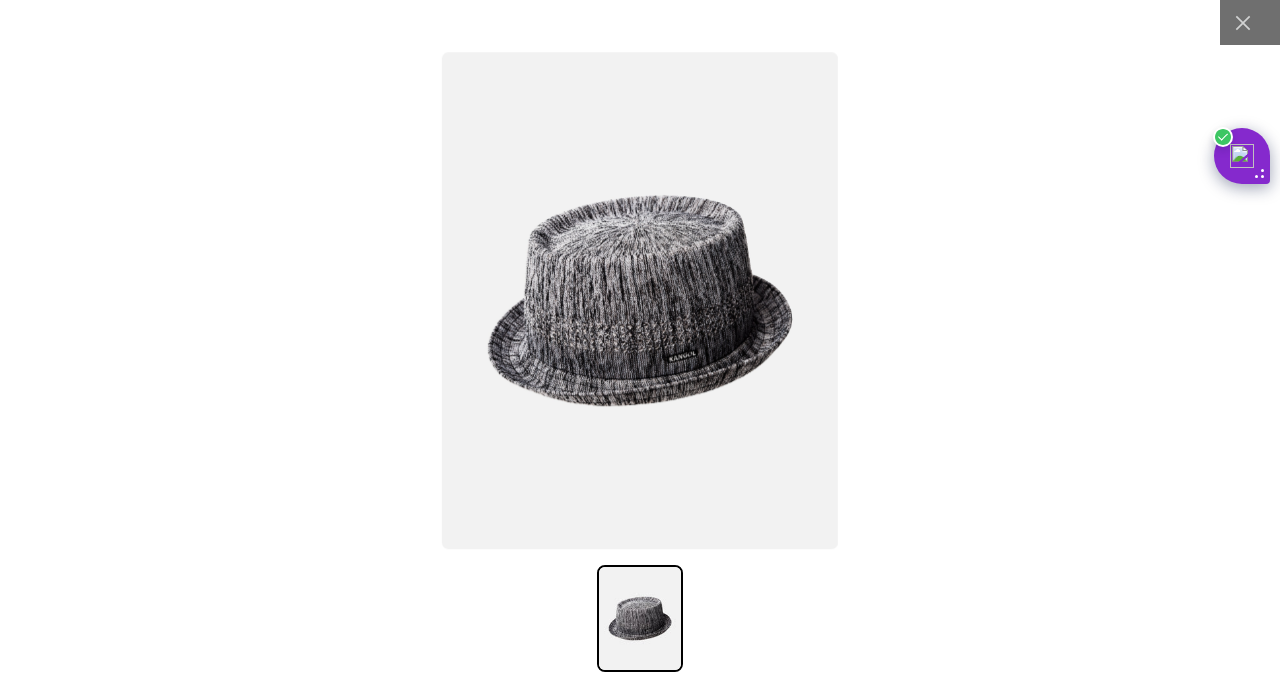 scroll, scrollTop: 0, scrollLeft: 0, axis: both 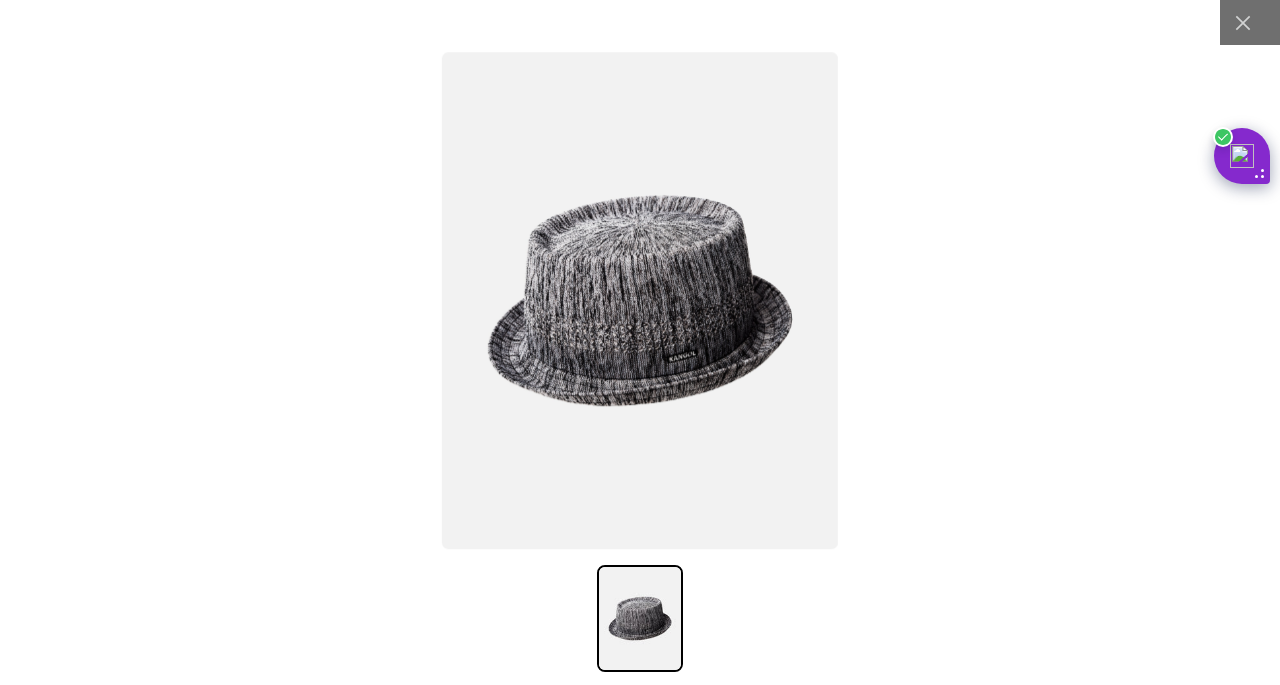 click 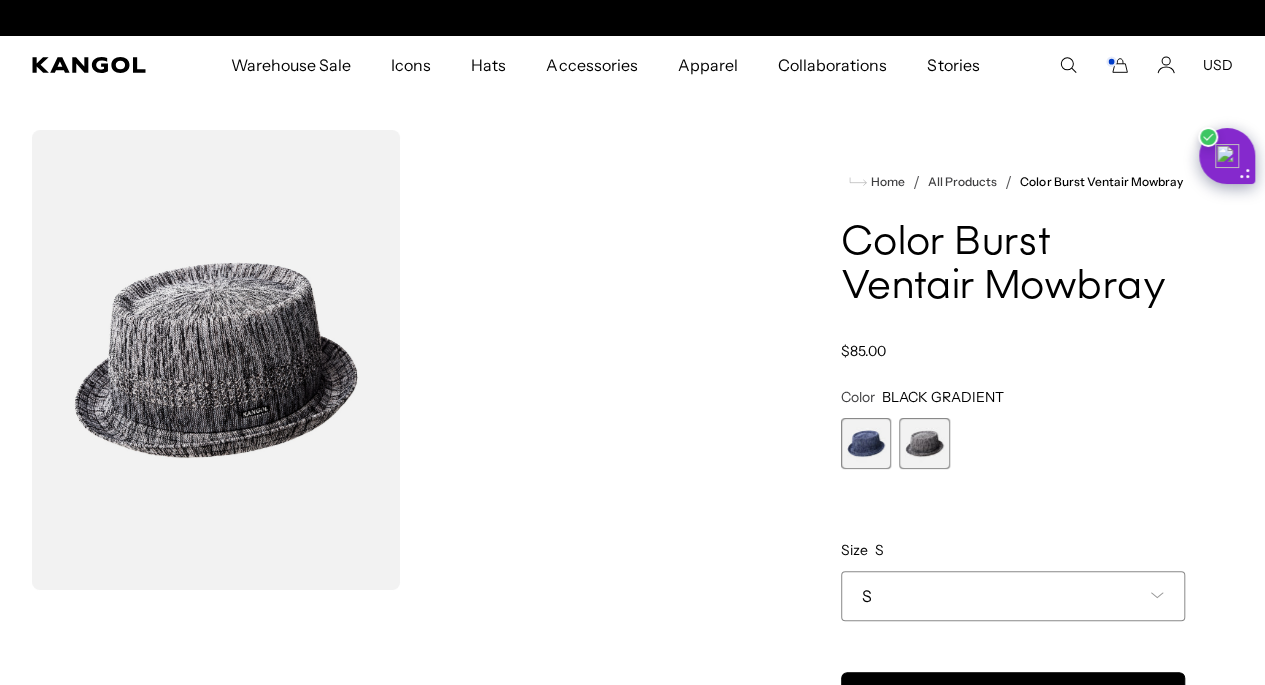scroll, scrollTop: 0, scrollLeft: 412, axis: horizontal 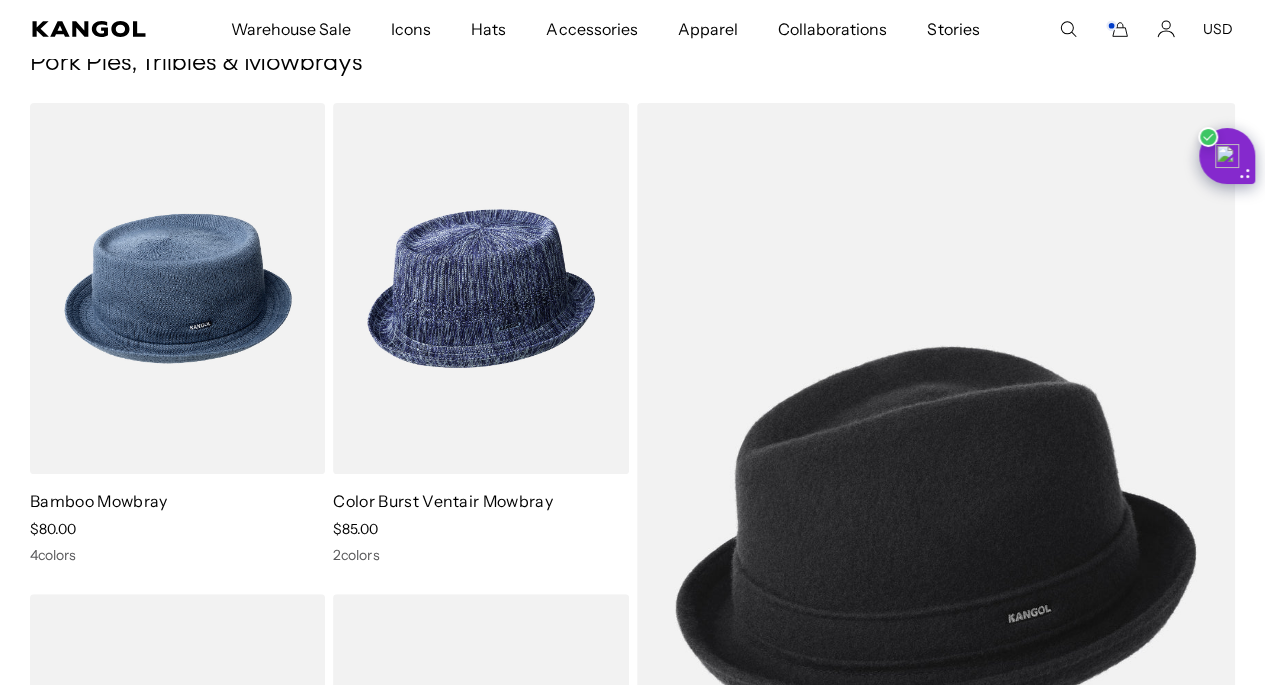 click at bounding box center [0, 0] 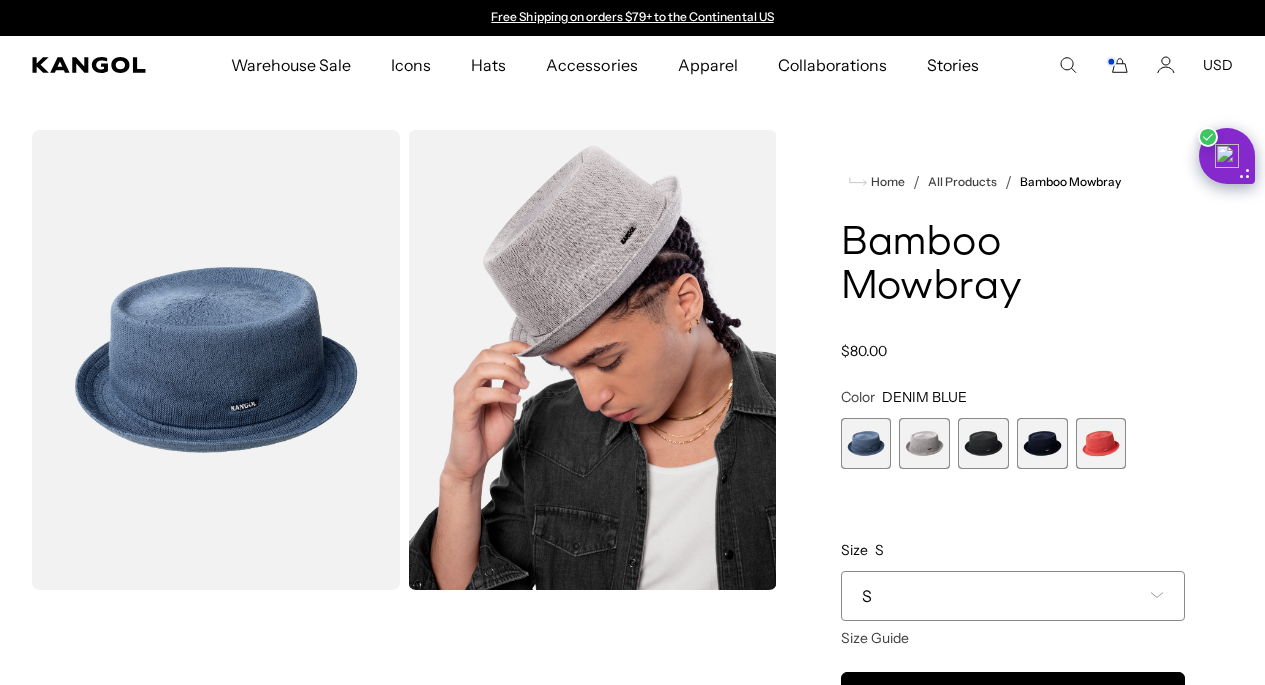 scroll, scrollTop: 0, scrollLeft: 0, axis: both 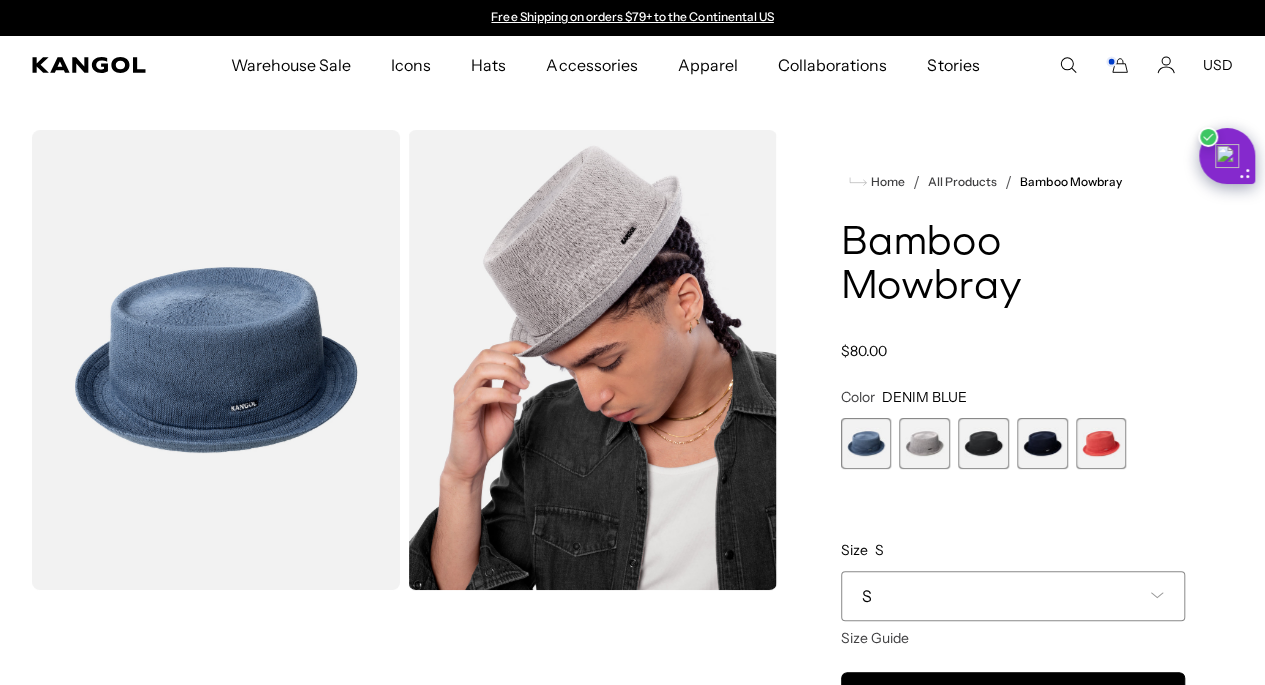 click at bounding box center (924, 443) 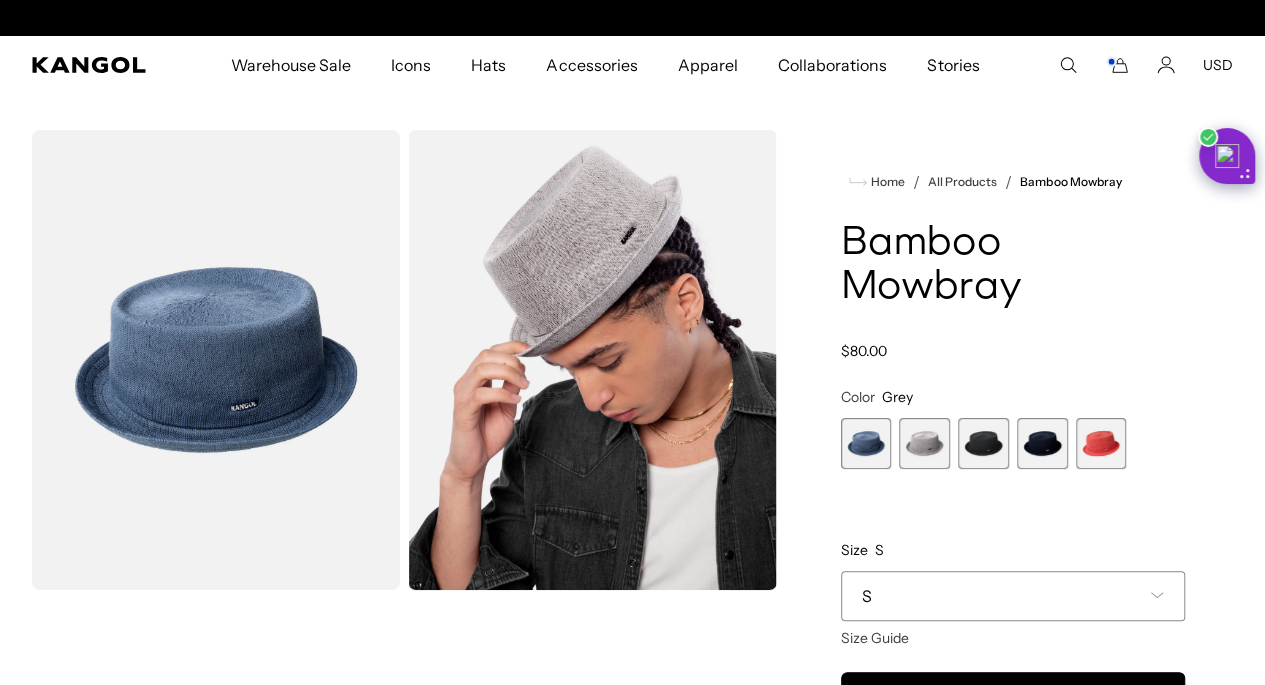 scroll, scrollTop: 0, scrollLeft: 412, axis: horizontal 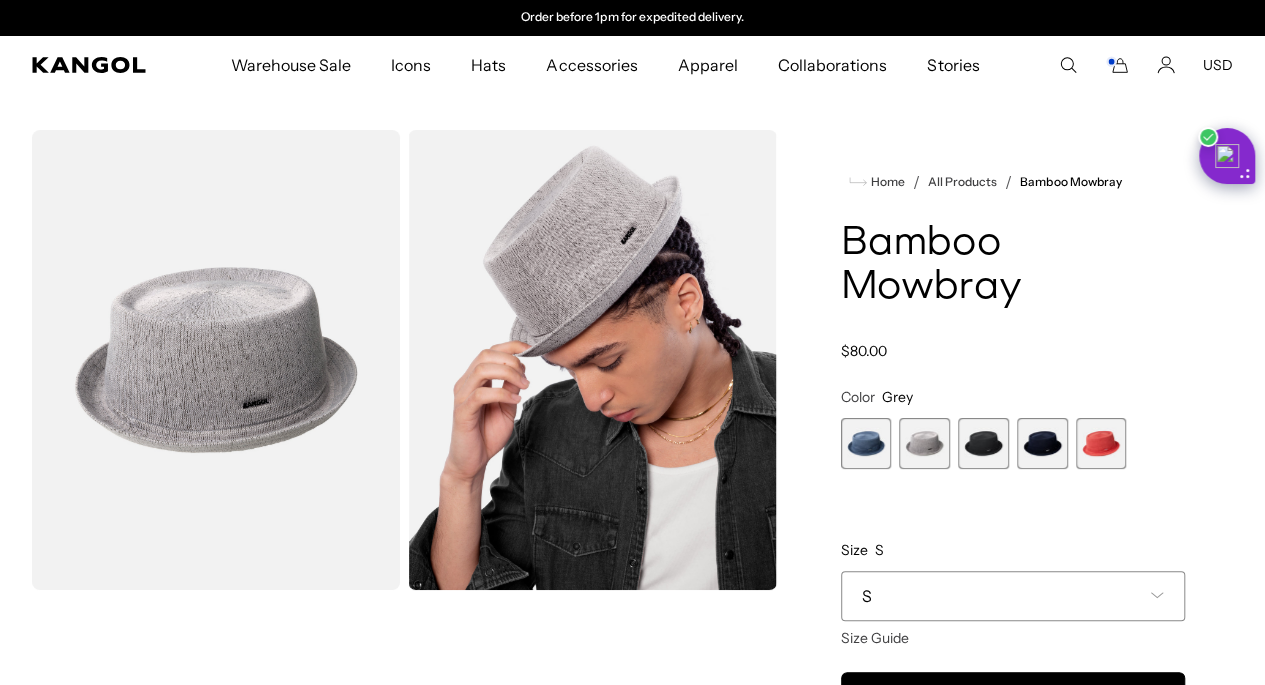 click at bounding box center (983, 443) 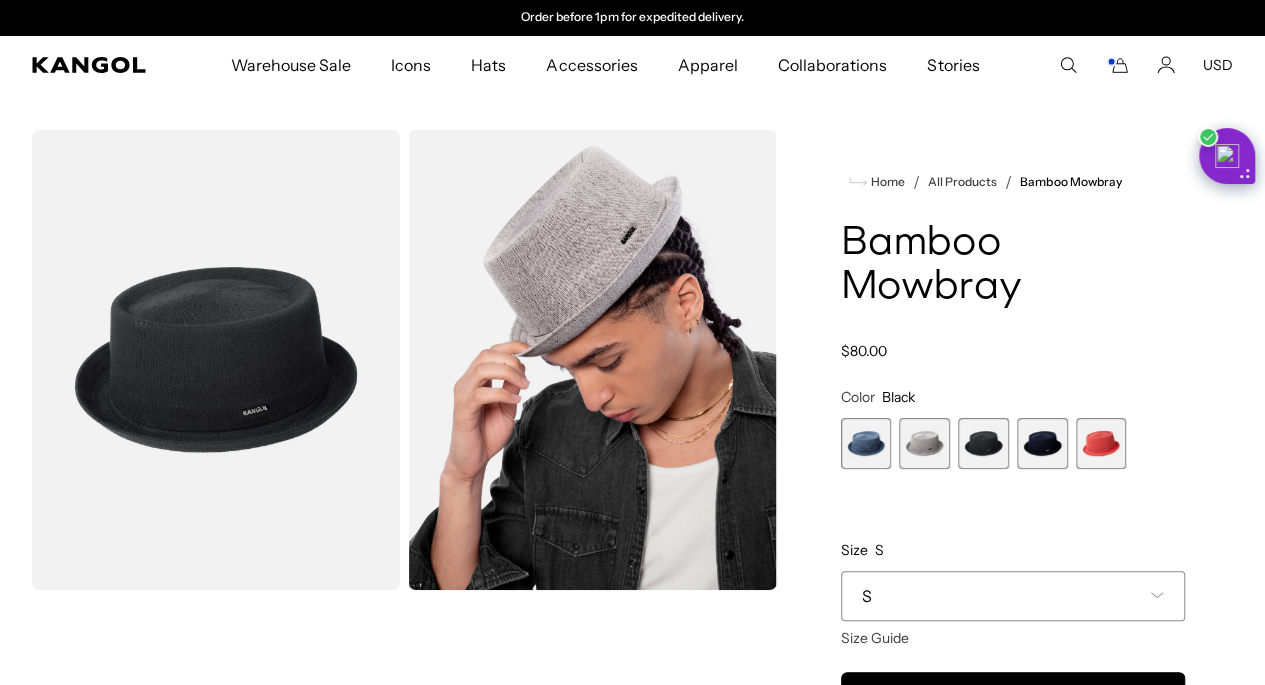 scroll, scrollTop: 0, scrollLeft: 0, axis: both 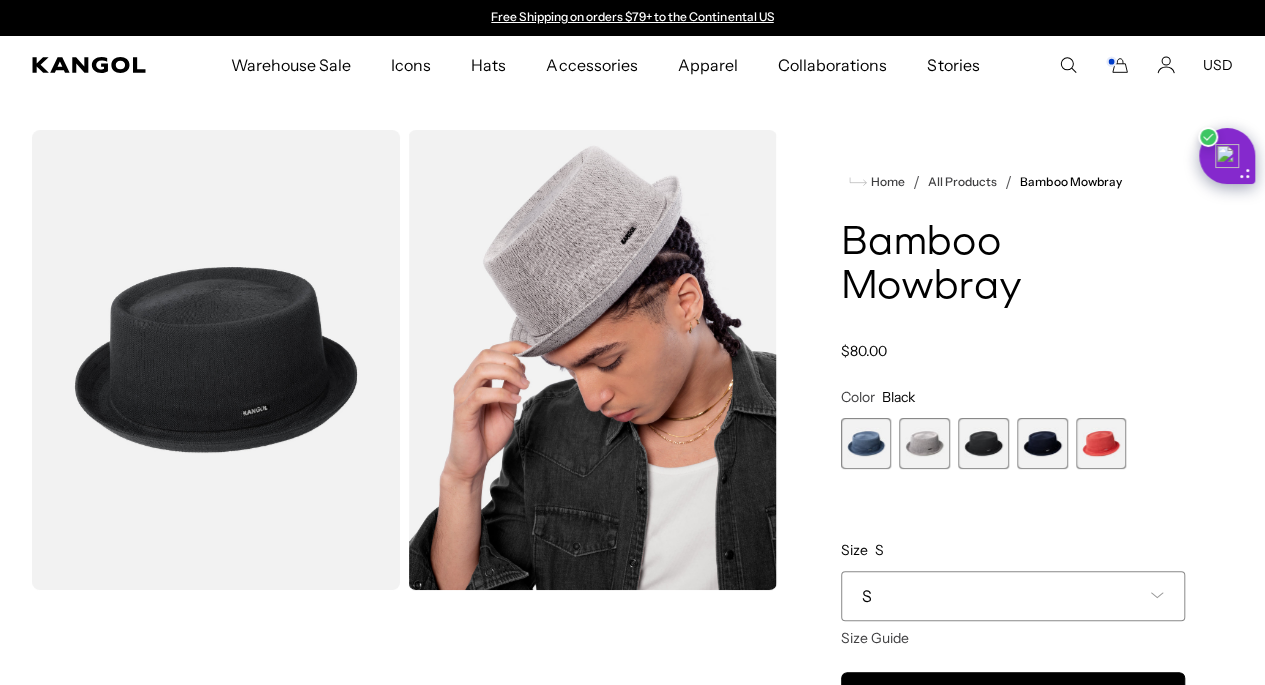 click at bounding box center (1042, 443) 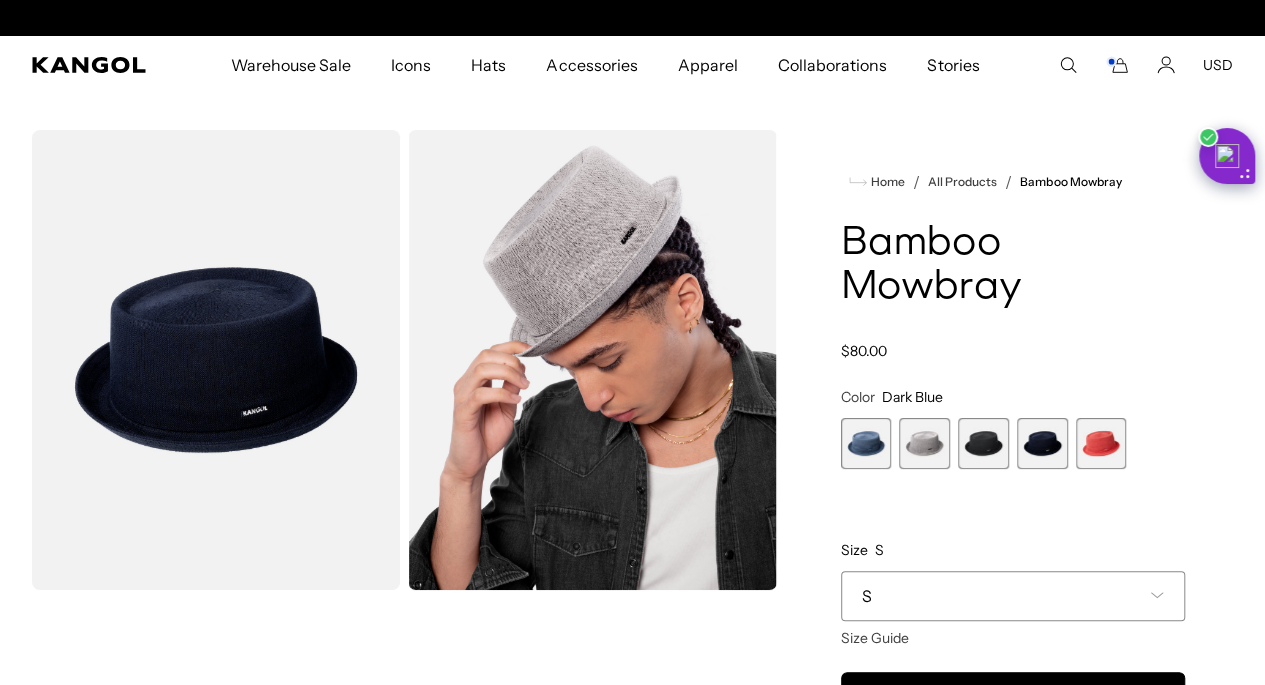 scroll, scrollTop: 0, scrollLeft: 412, axis: horizontal 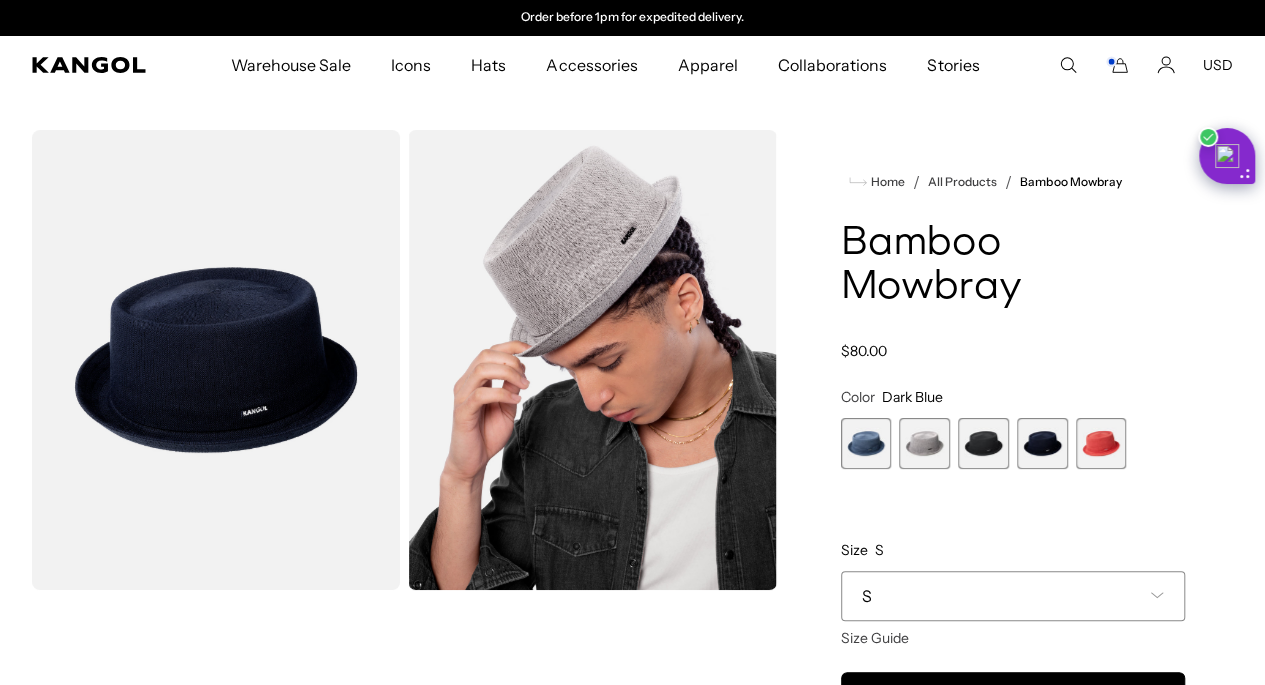 click at bounding box center (1101, 443) 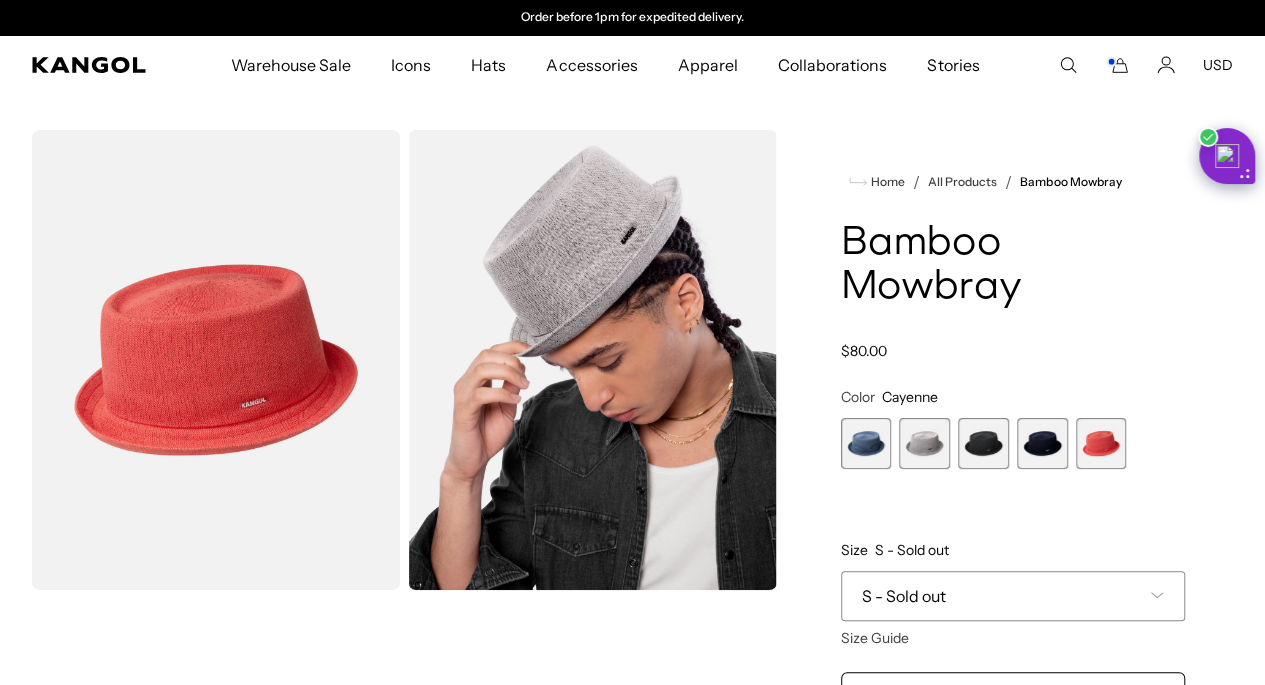 click at bounding box center [983, 443] 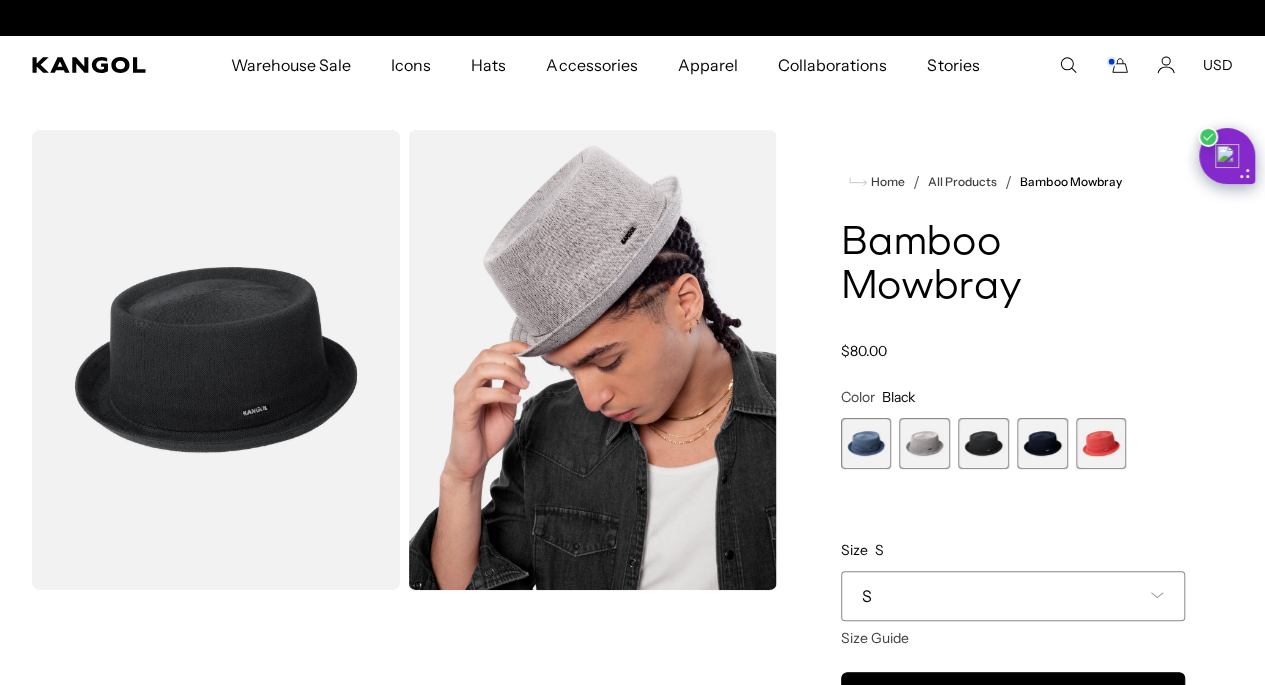 click at bounding box center (216, 360) 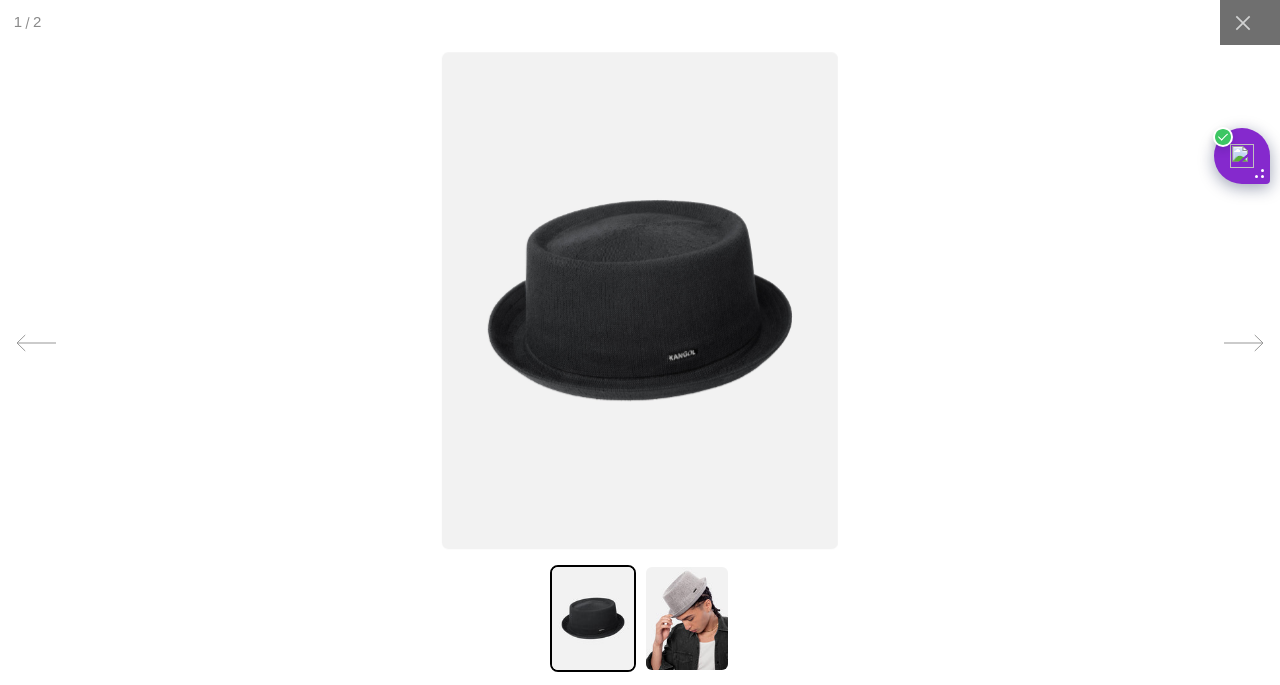 scroll, scrollTop: 0, scrollLeft: 412, axis: horizontal 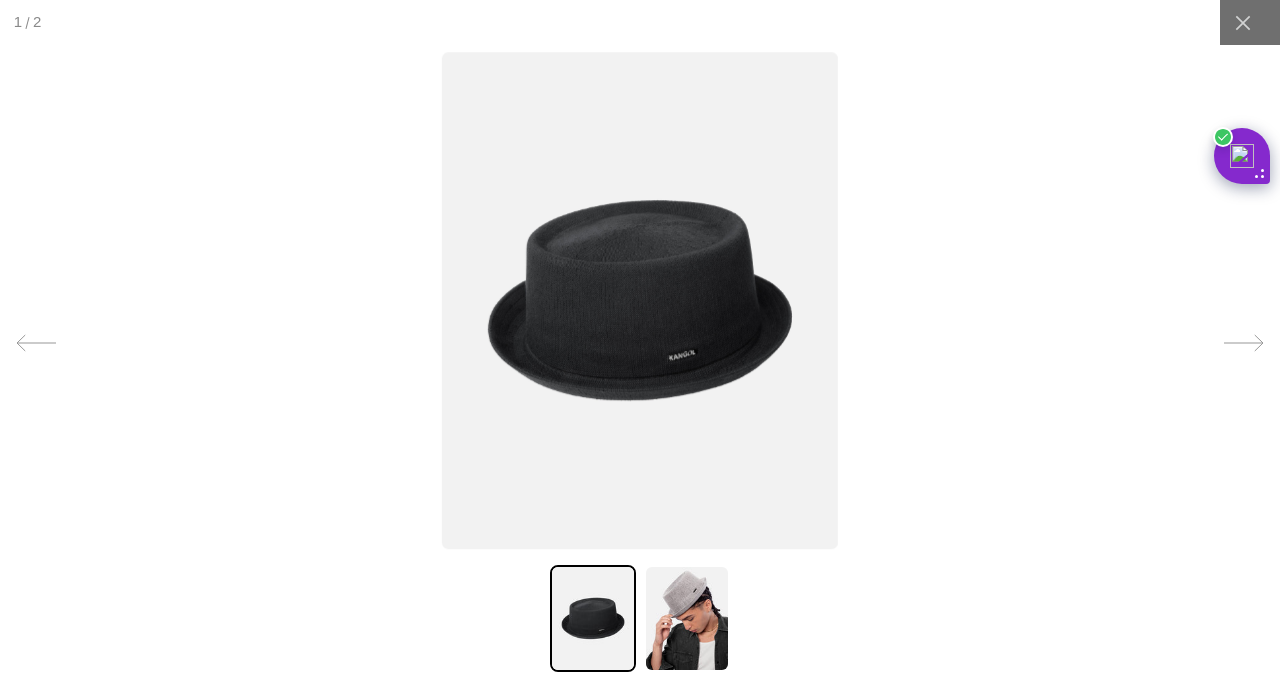 click at bounding box center [687, 618] 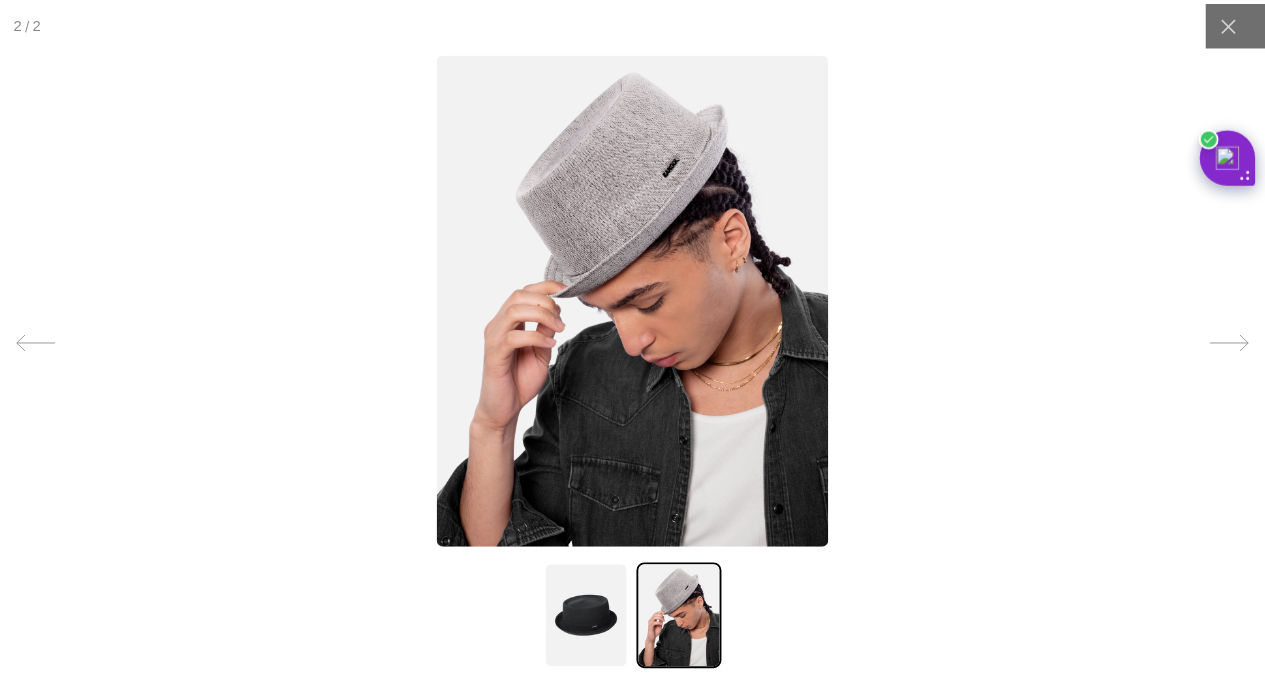 scroll, scrollTop: 0, scrollLeft: 0, axis: both 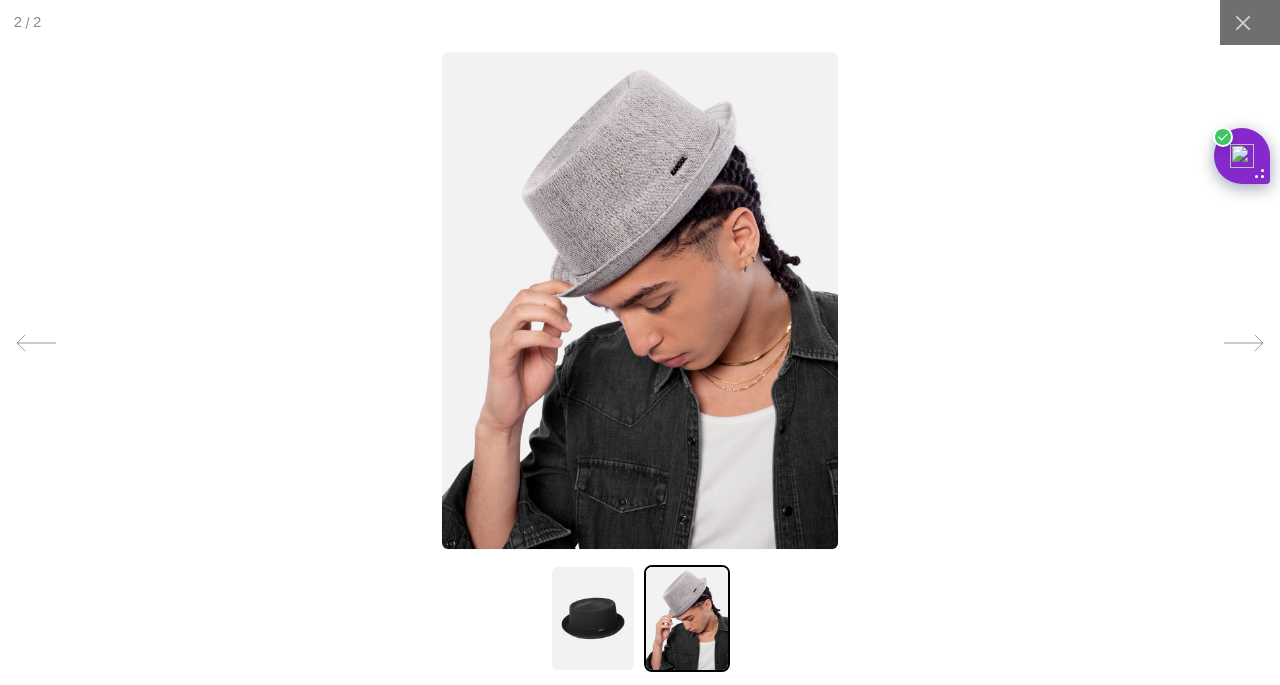 click at bounding box center [593, 618] 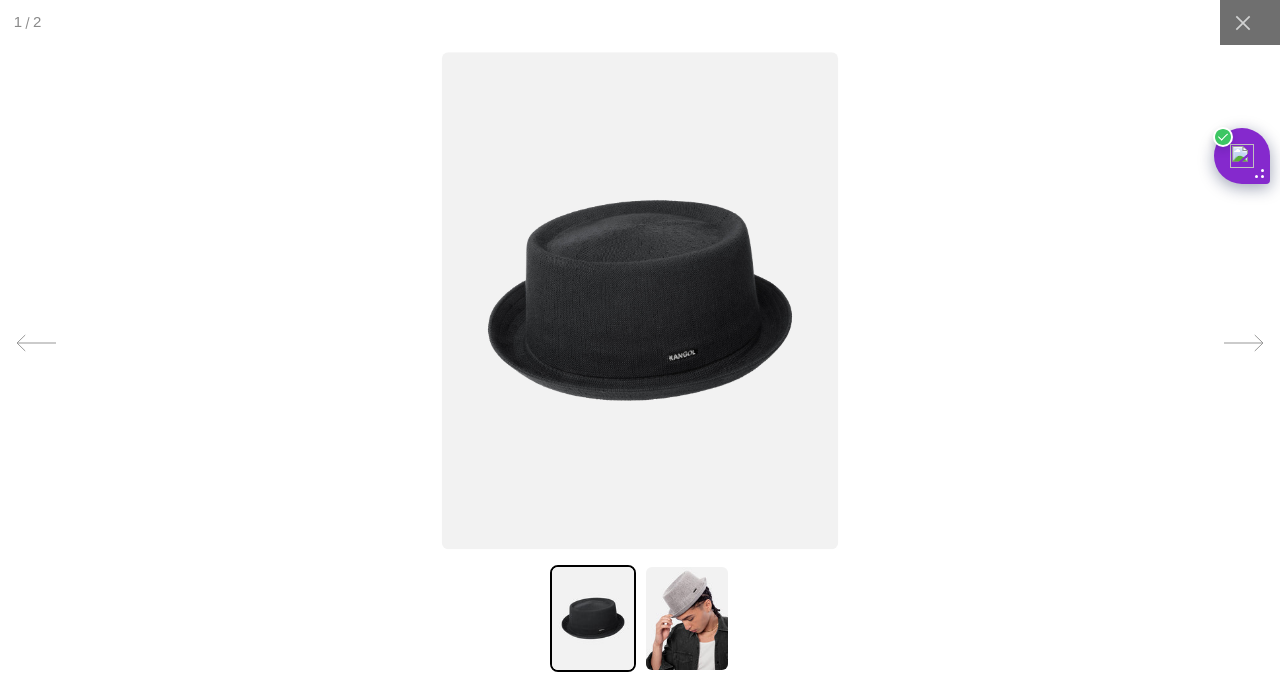 click 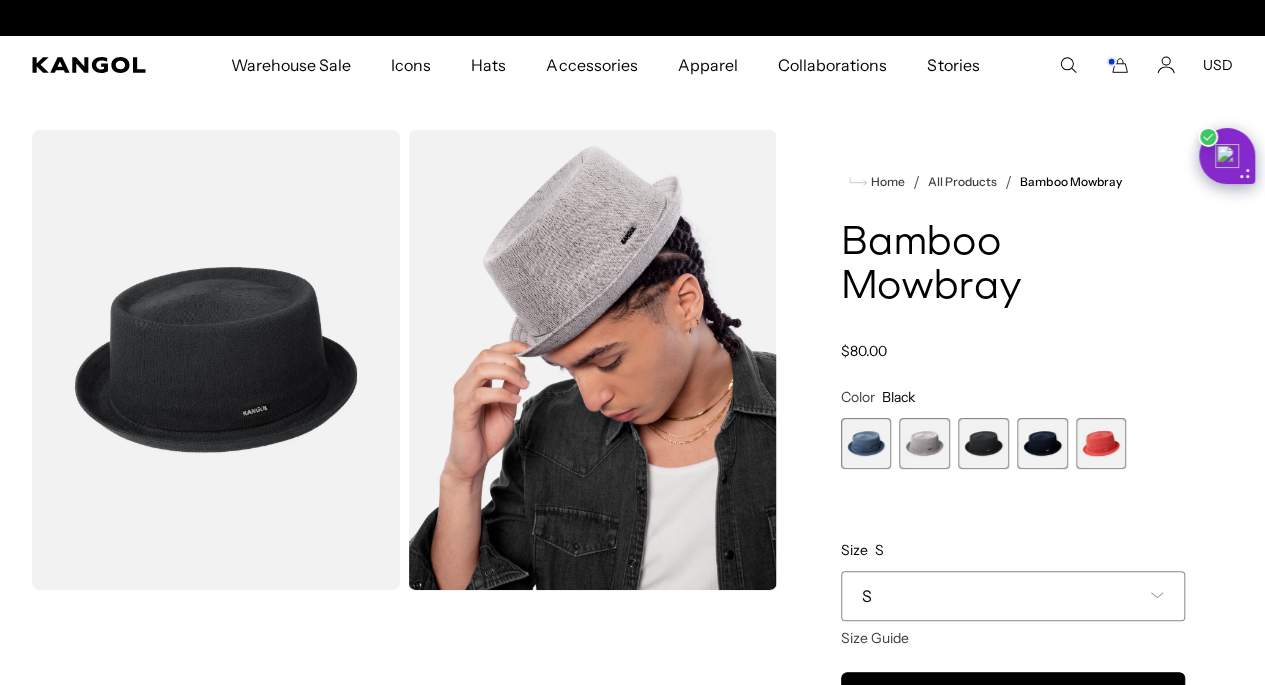 scroll, scrollTop: 0, scrollLeft: 412, axis: horizontal 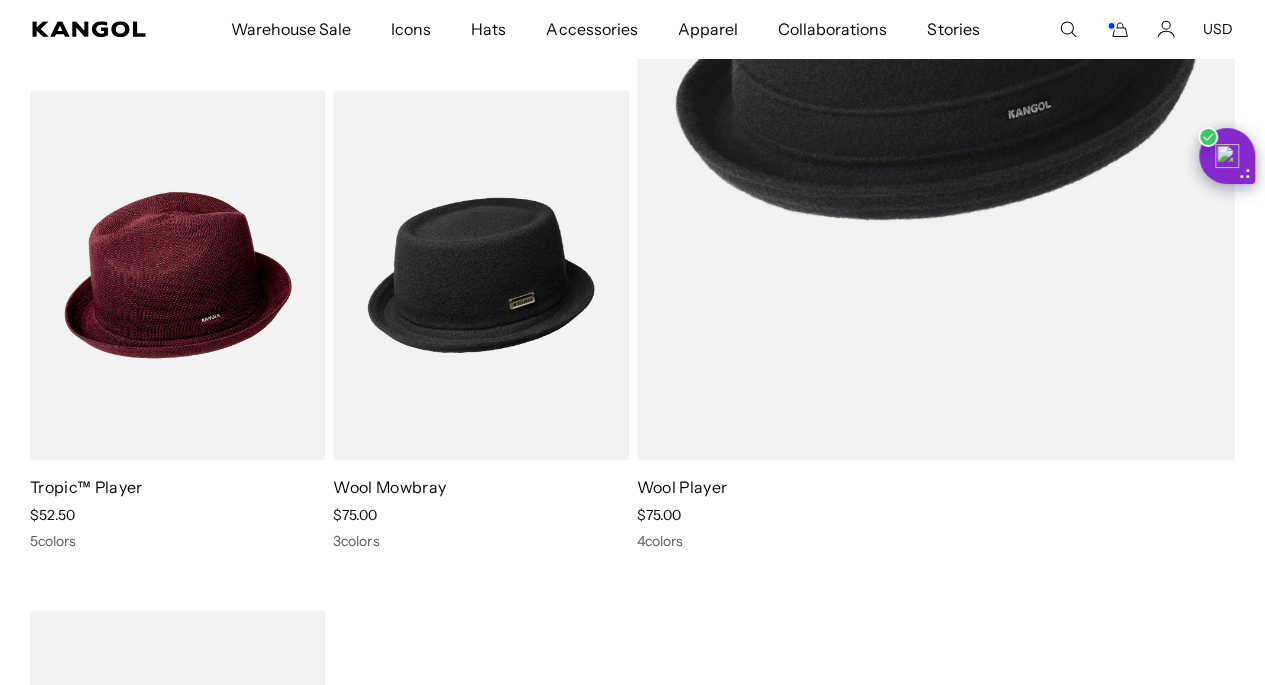 click at bounding box center [0, 0] 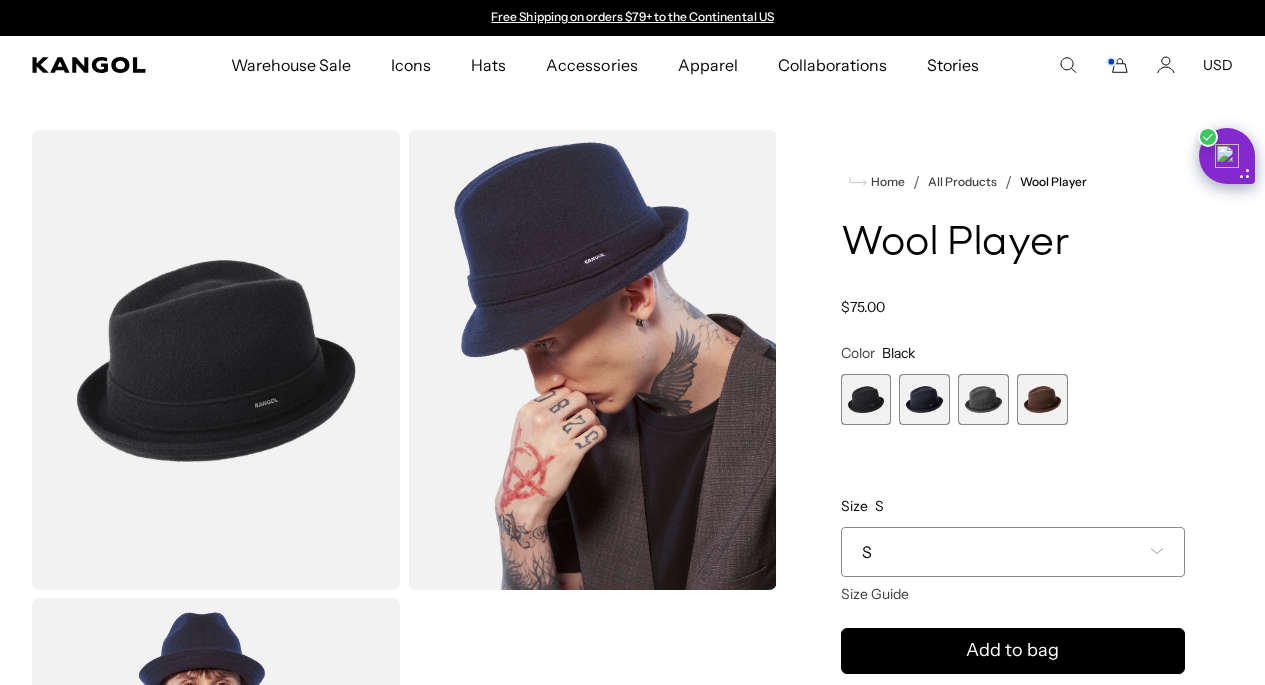 scroll, scrollTop: 98, scrollLeft: 0, axis: vertical 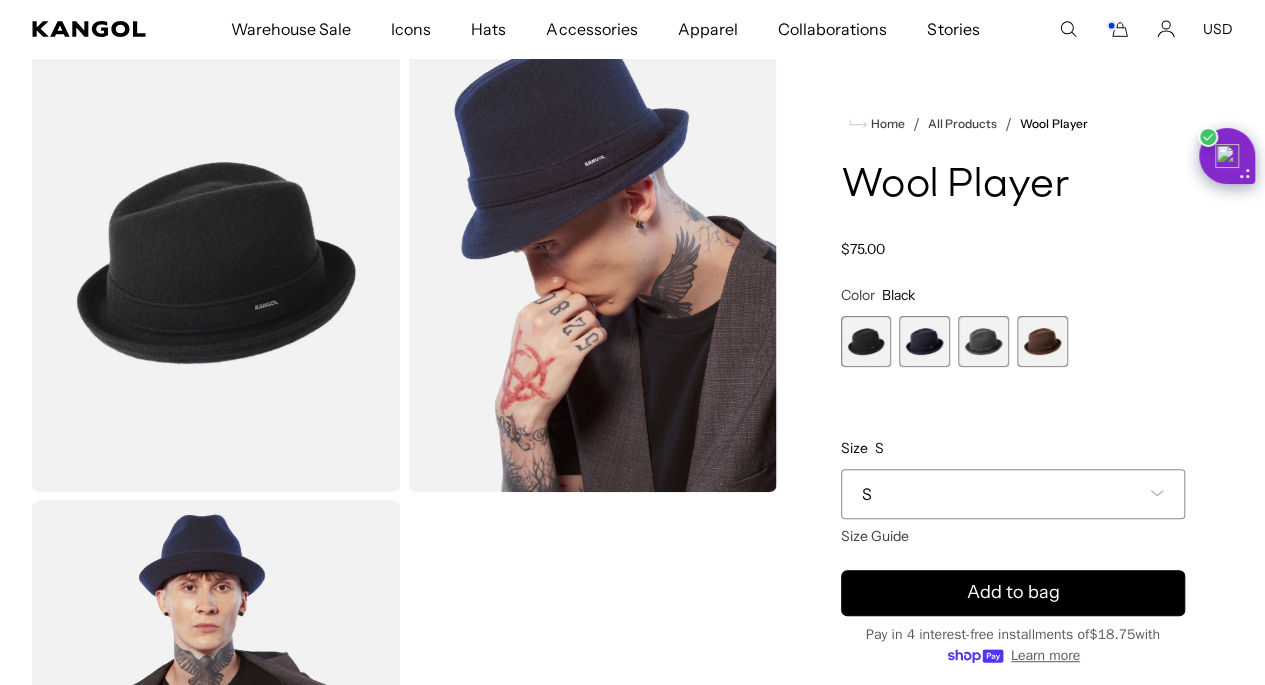 click at bounding box center [924, 341] 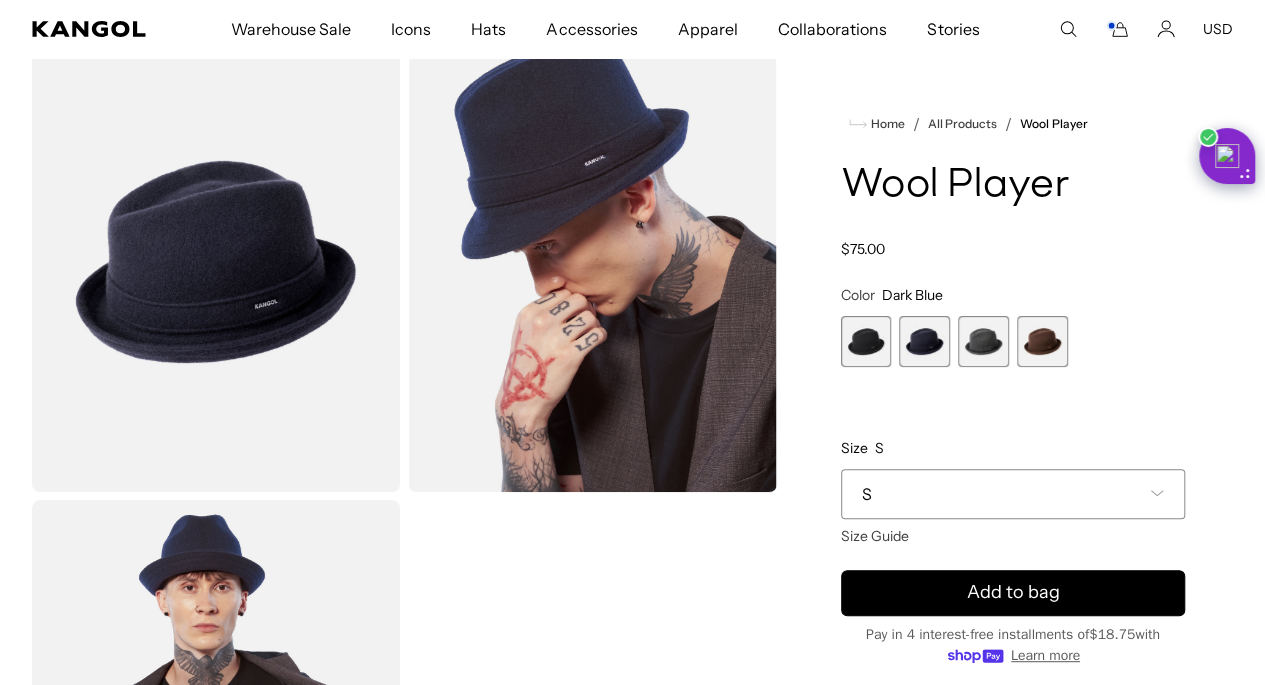 click at bounding box center [983, 341] 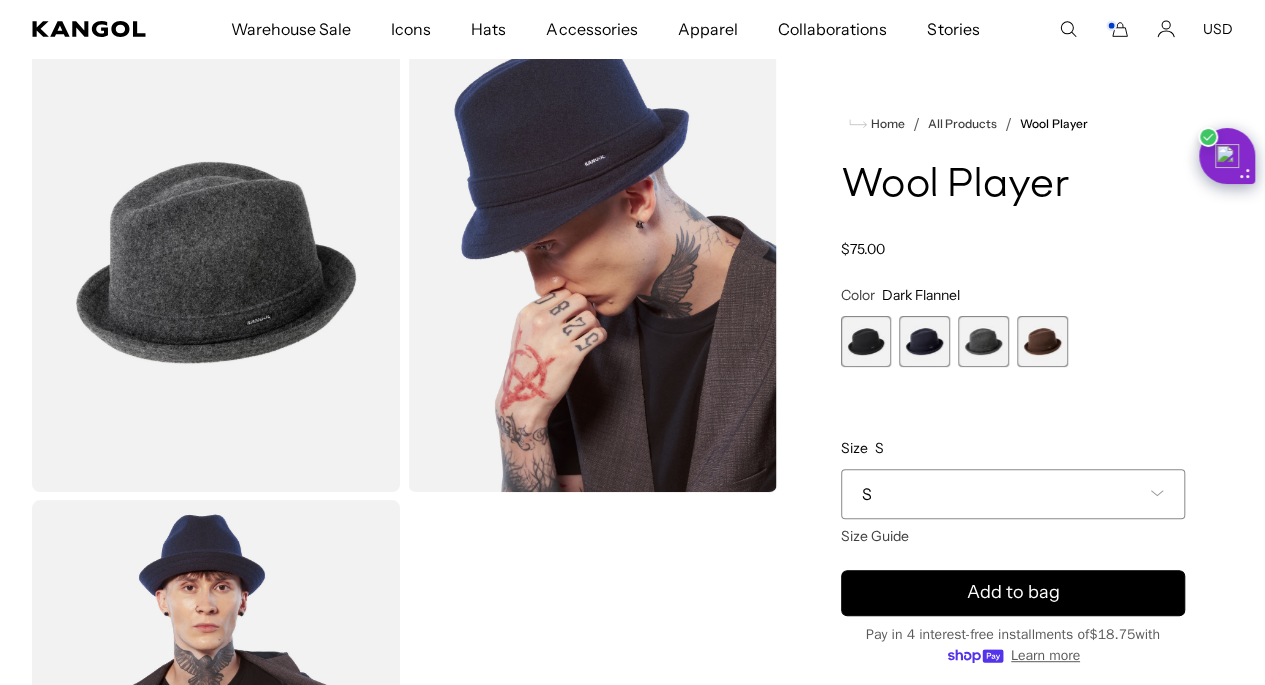 scroll, scrollTop: 0, scrollLeft: 0, axis: both 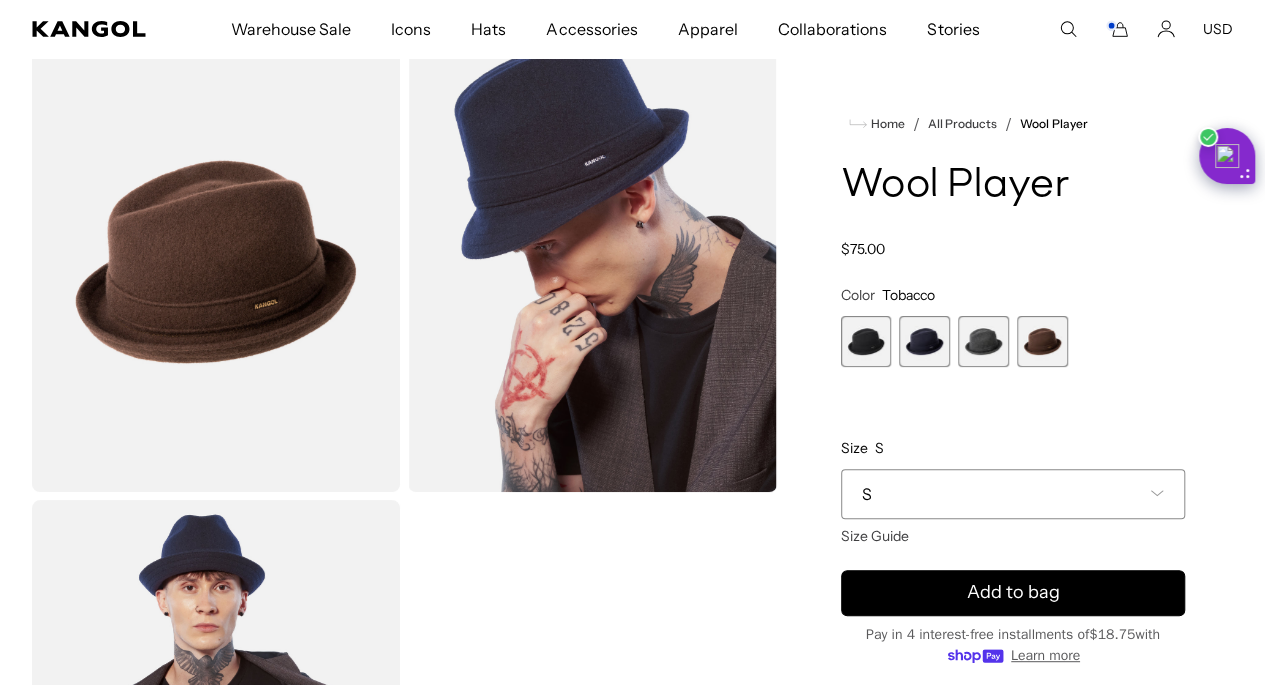 click at bounding box center (216, 262) 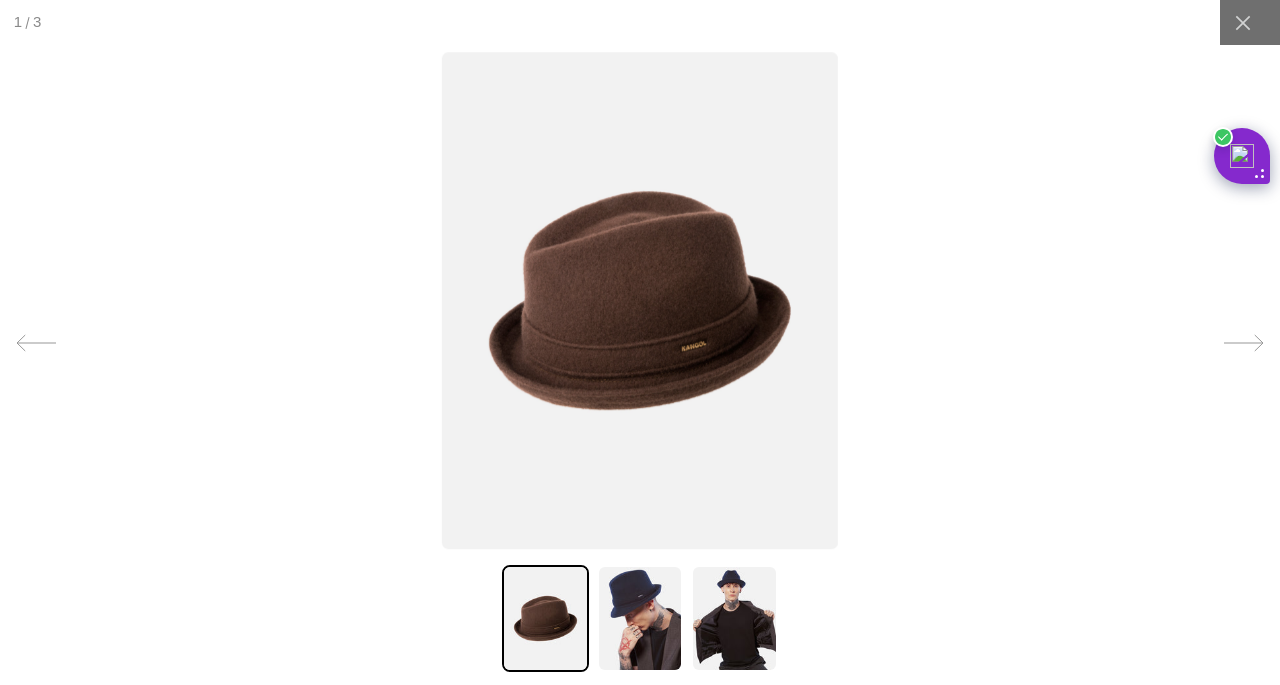 scroll, scrollTop: 0, scrollLeft: 412, axis: horizontal 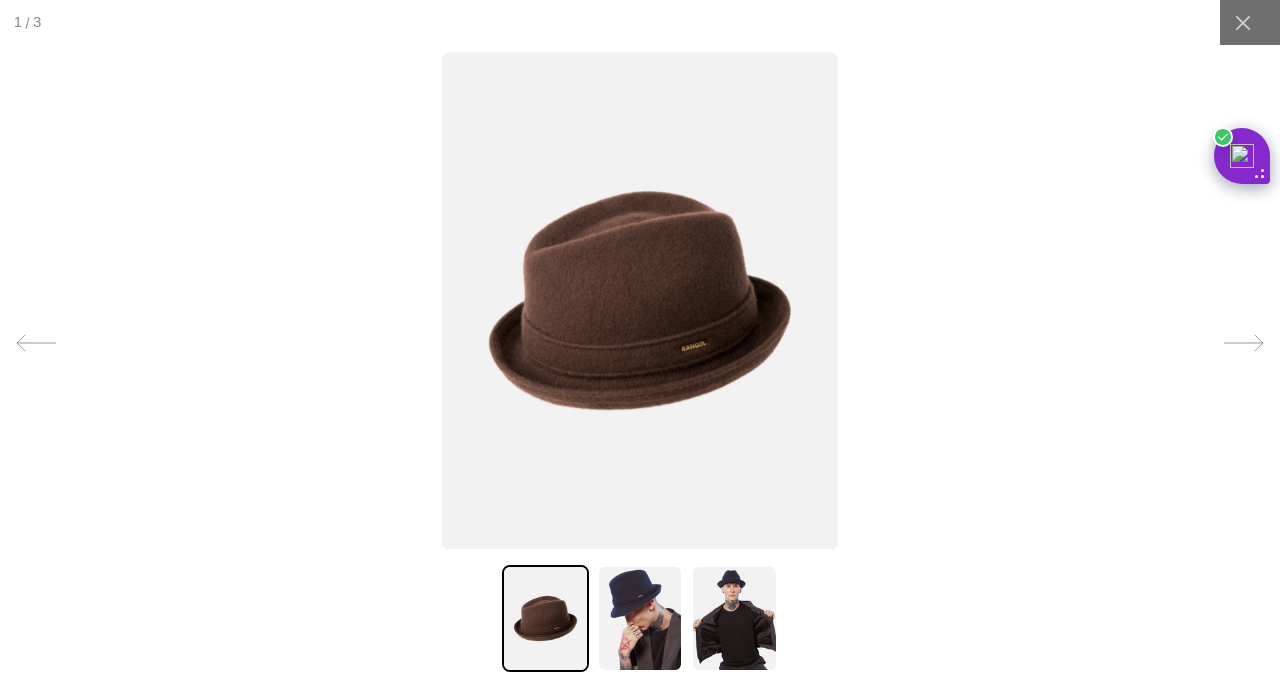 click at bounding box center [640, 618] 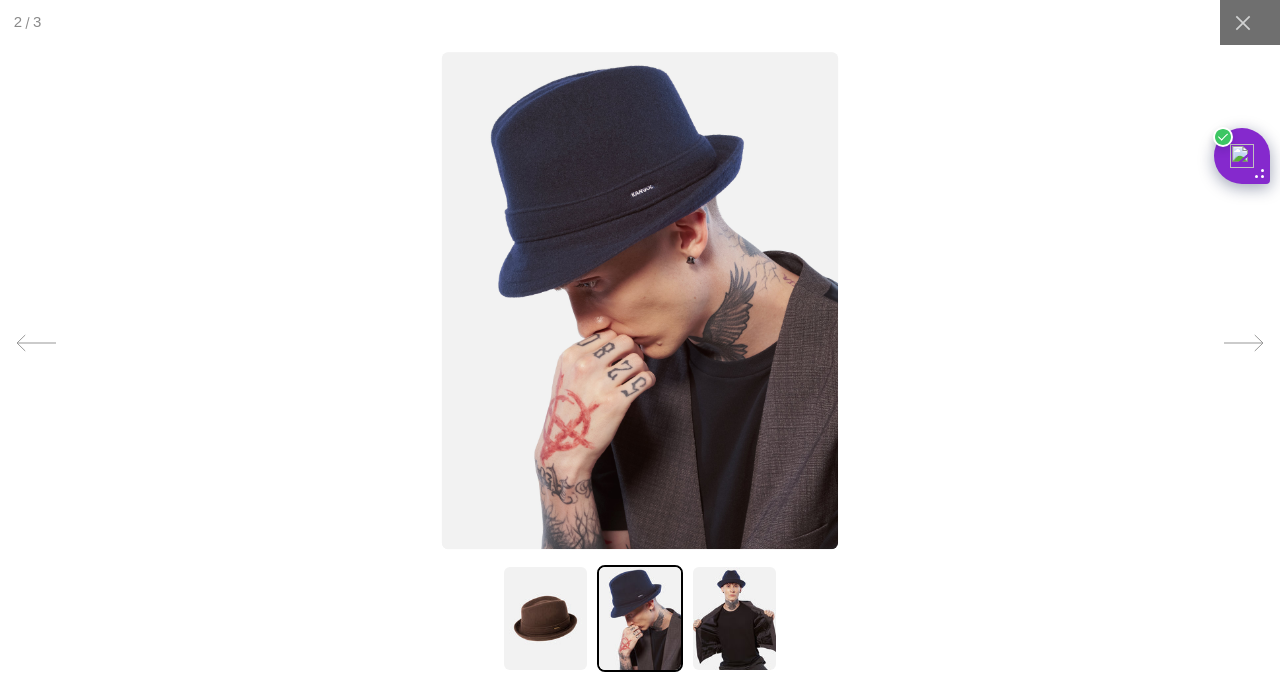 scroll, scrollTop: 0, scrollLeft: 0, axis: both 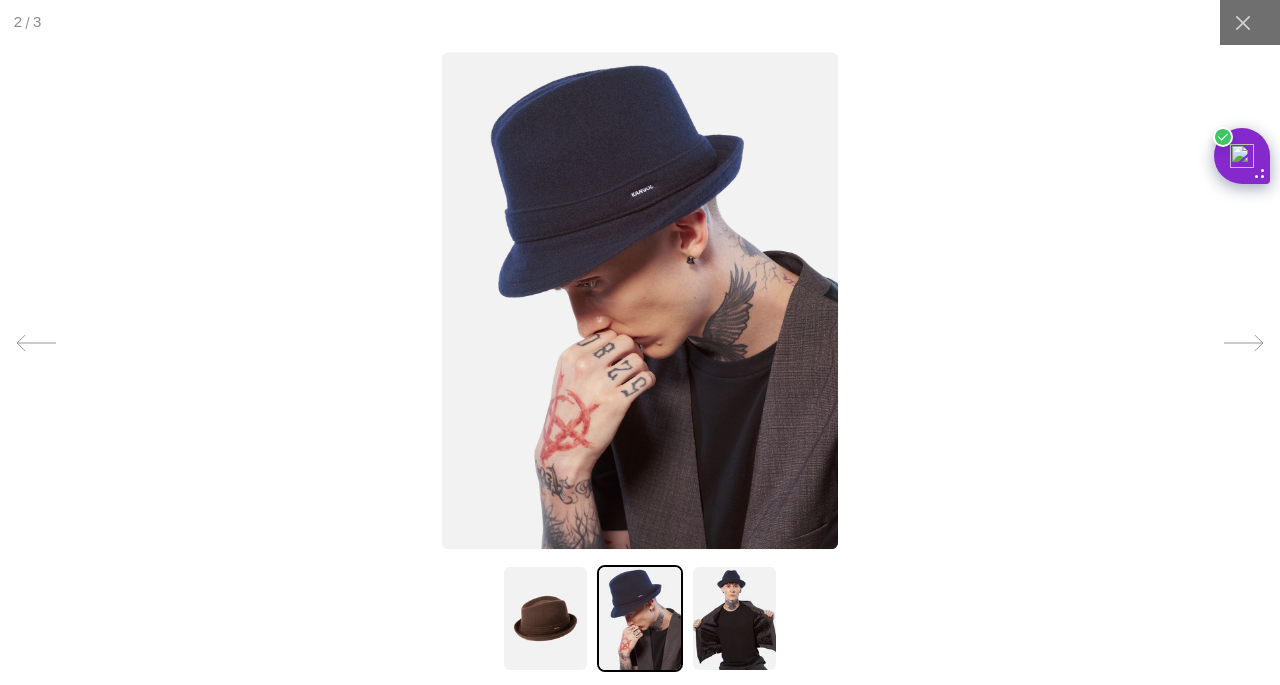 click at bounding box center (734, 618) 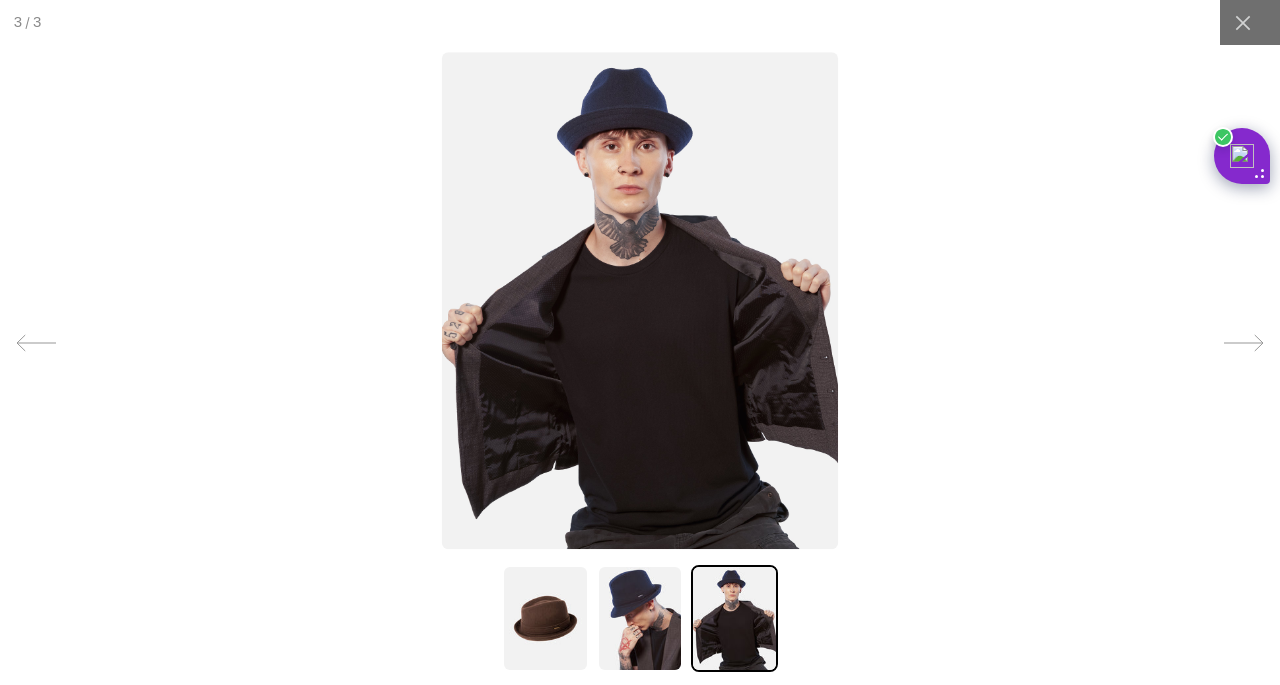 scroll, scrollTop: 0, scrollLeft: 412, axis: horizontal 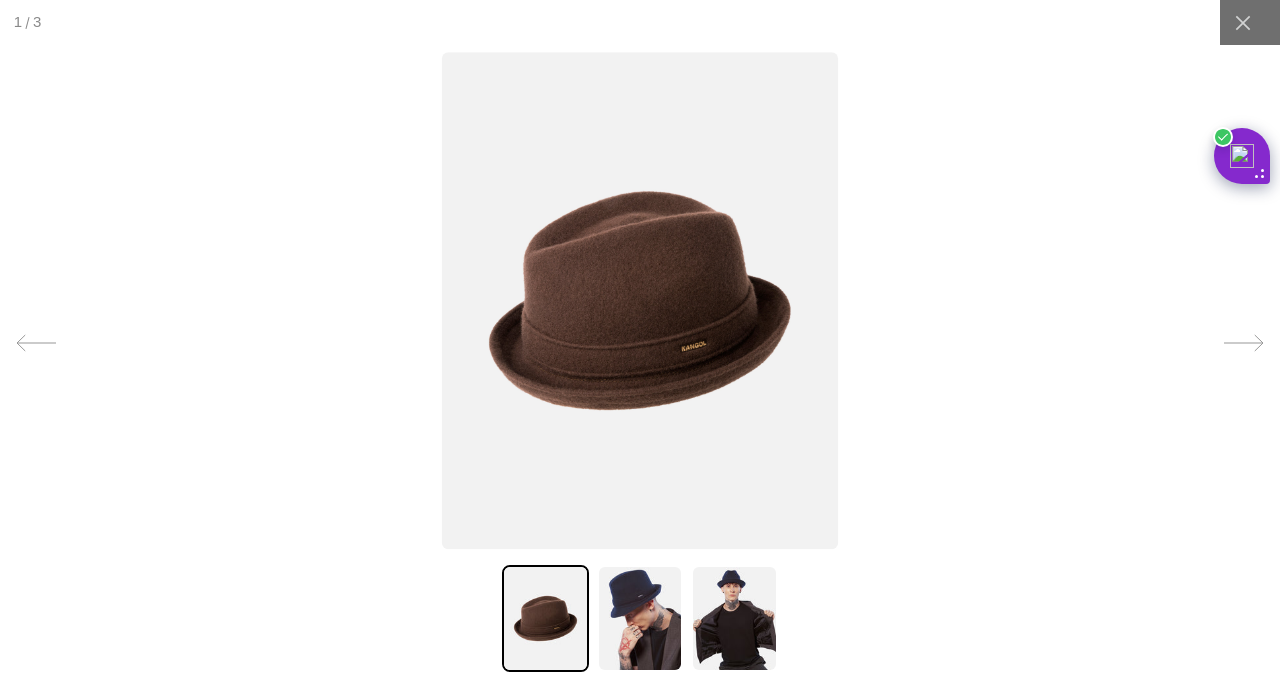 click 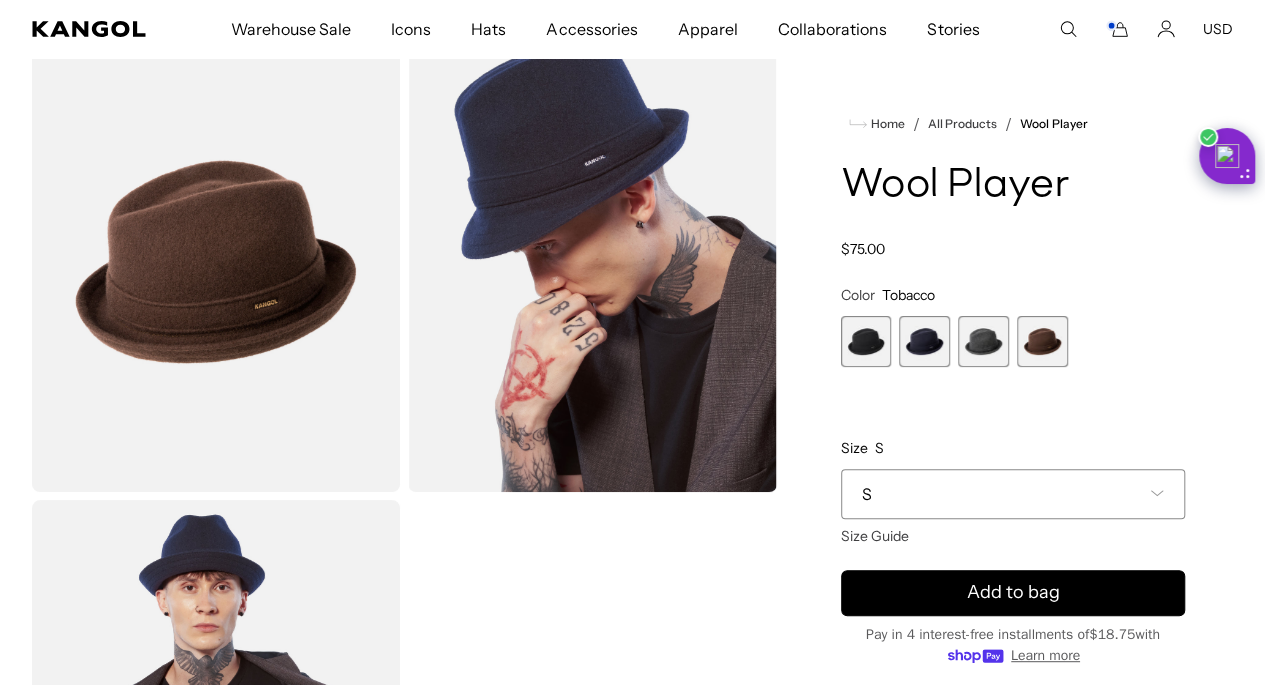 scroll, scrollTop: 0, scrollLeft: 0, axis: both 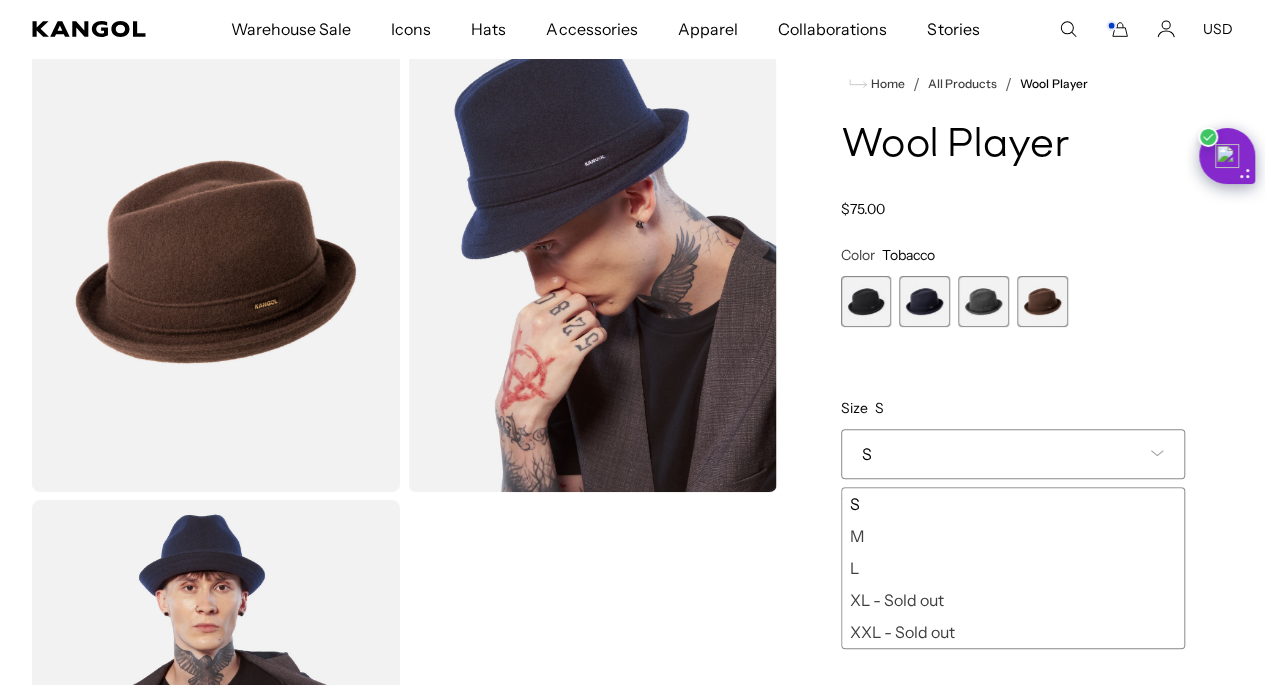 click on "XL - Sold out" at bounding box center (1013, 600) 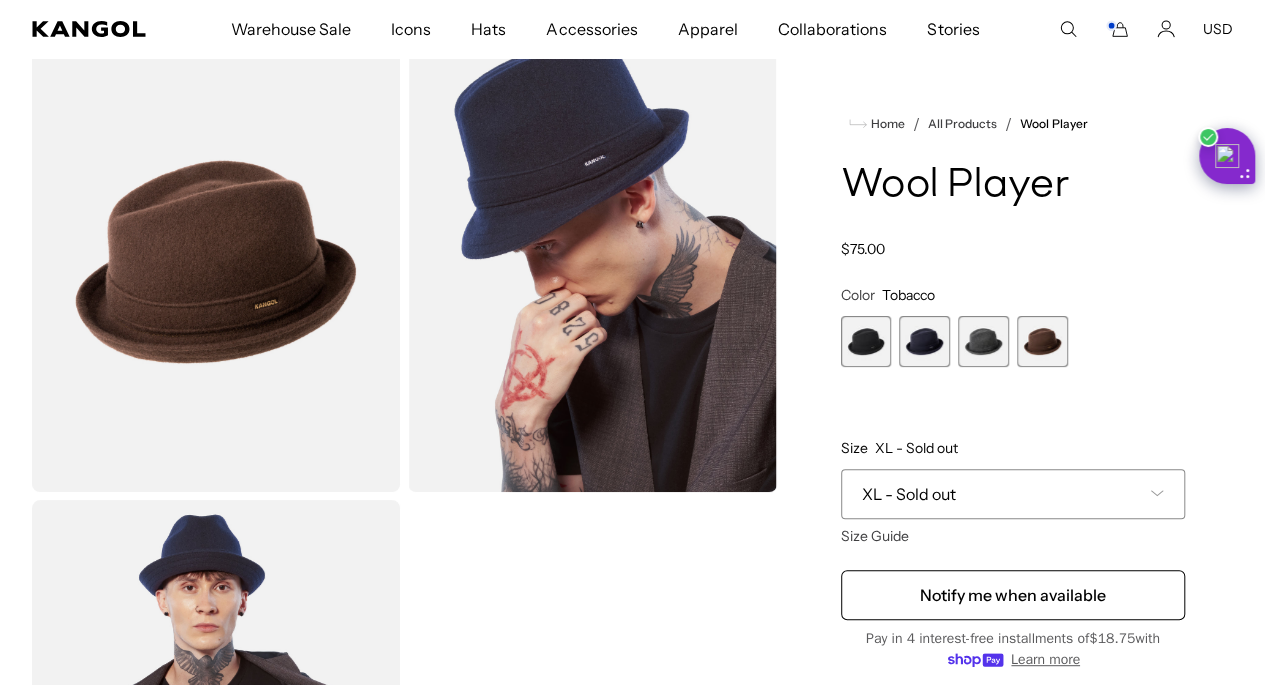 scroll, scrollTop: 0, scrollLeft: 0, axis: both 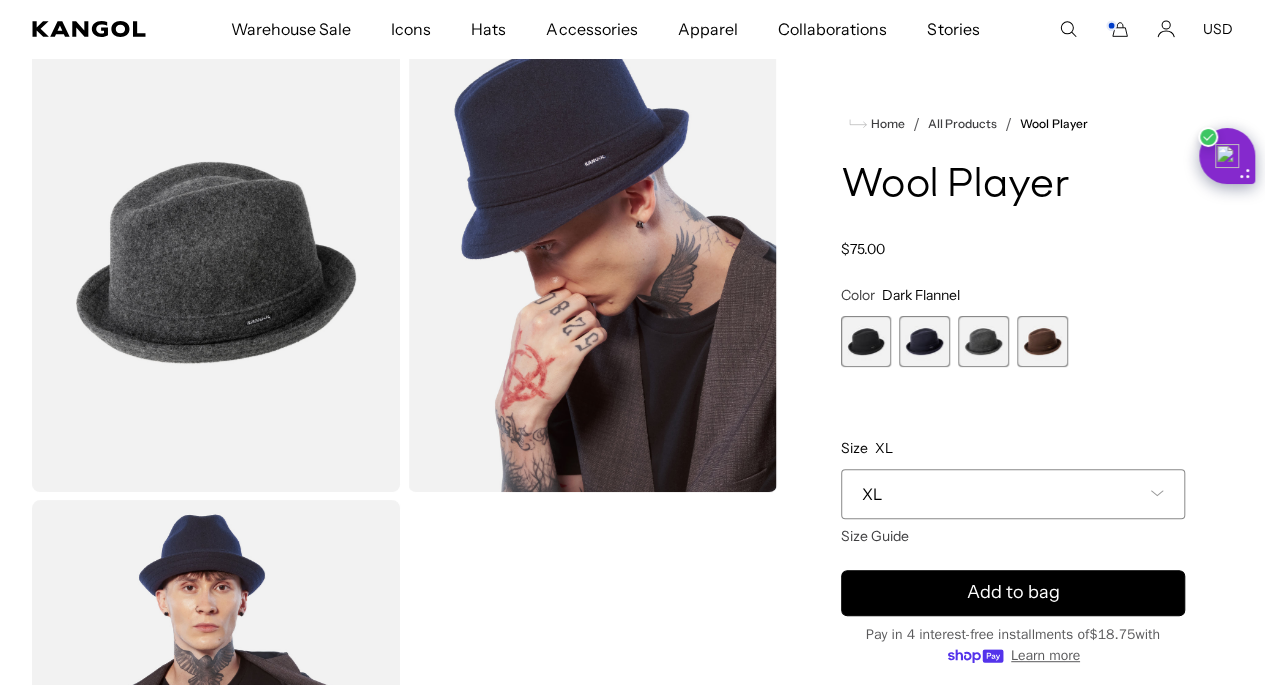 click at bounding box center [216, 262] 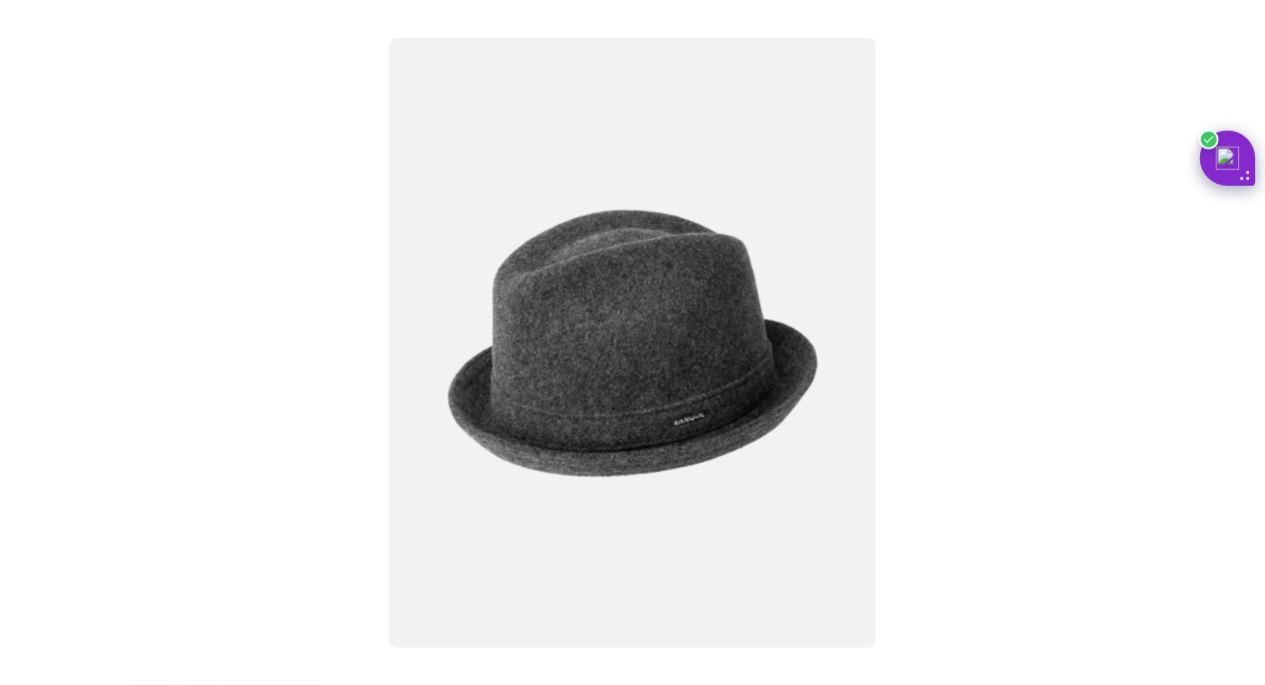 scroll, scrollTop: 0, scrollLeft: 412, axis: horizontal 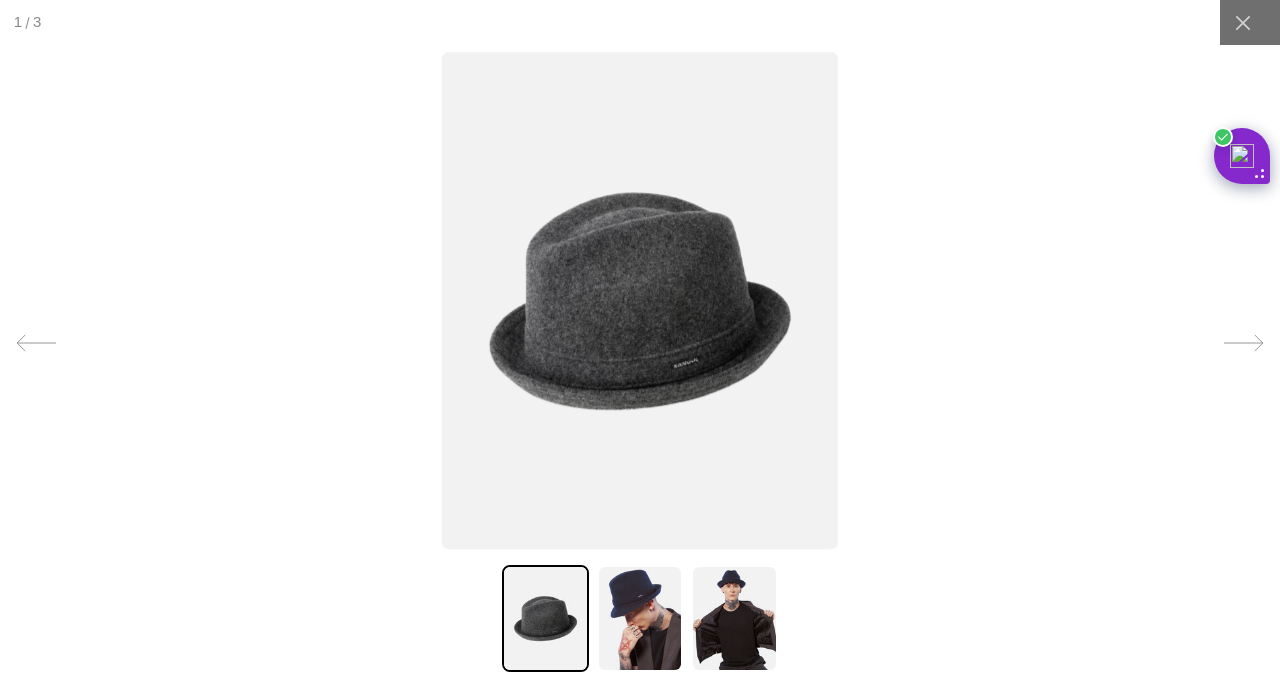 click at bounding box center (1242, 22) 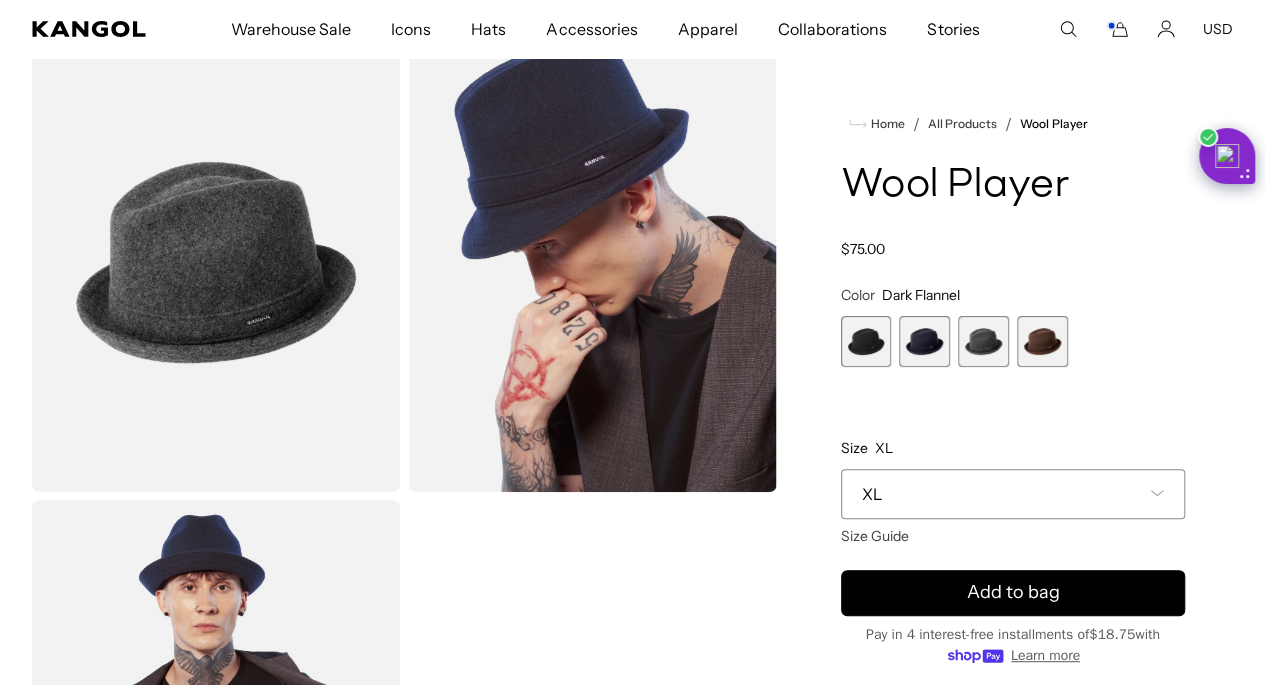 scroll, scrollTop: 0, scrollLeft: 0, axis: both 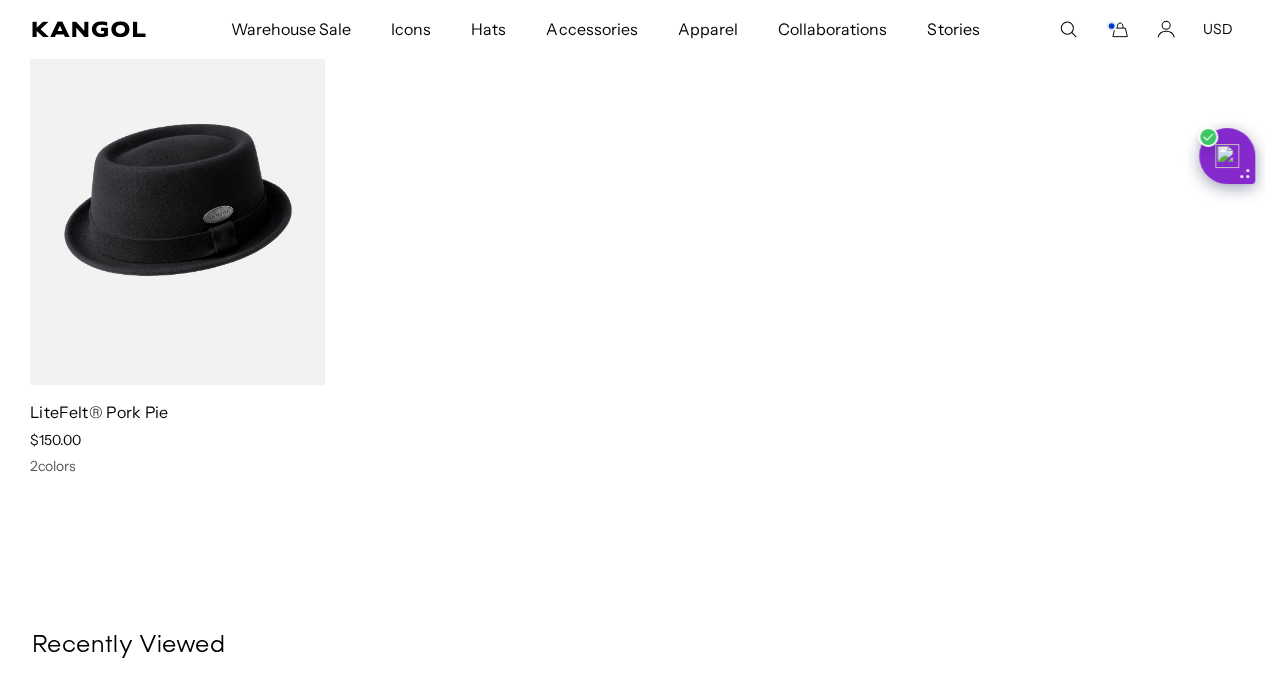 click at bounding box center [0, 0] 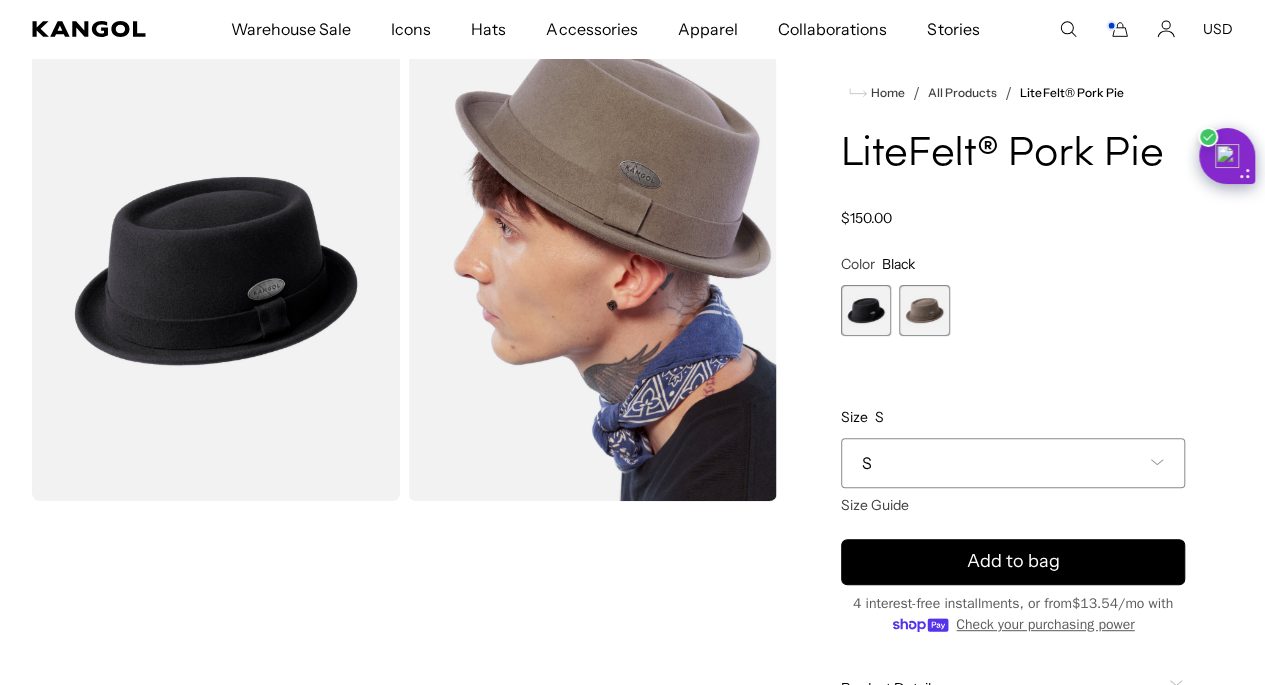 scroll, scrollTop: 91, scrollLeft: 0, axis: vertical 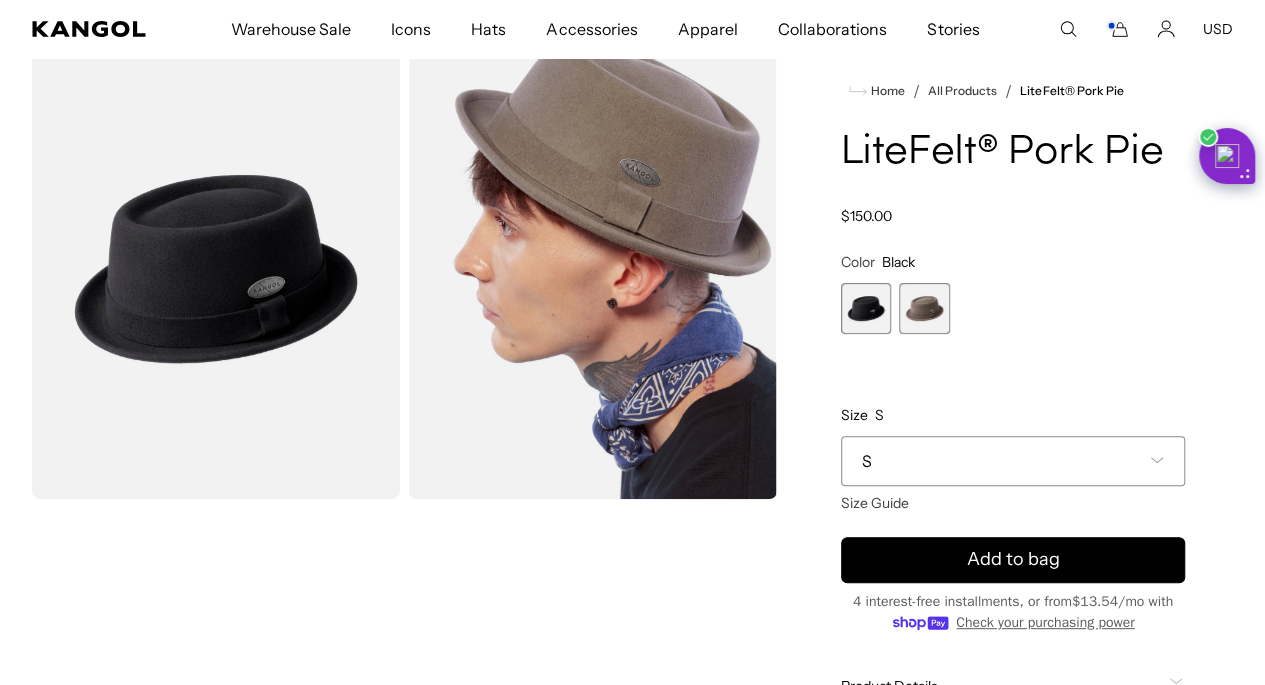 click on "S" at bounding box center (1013, 461) 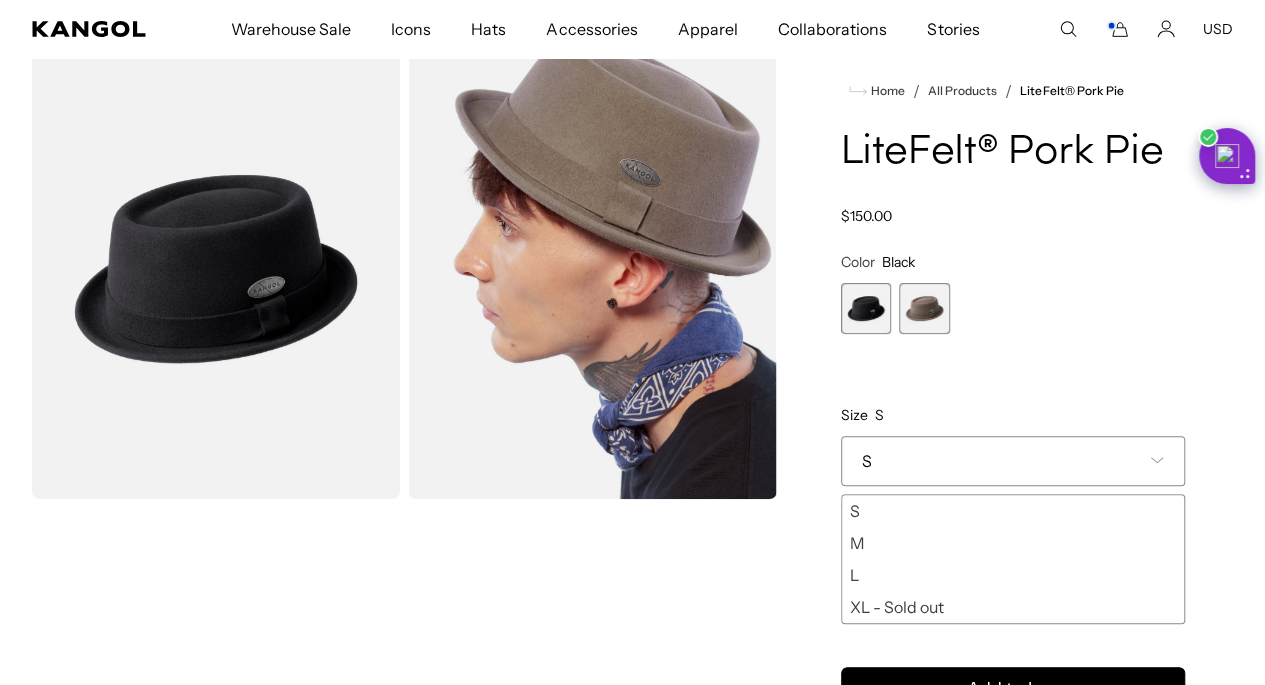 scroll, scrollTop: 0, scrollLeft: 0, axis: both 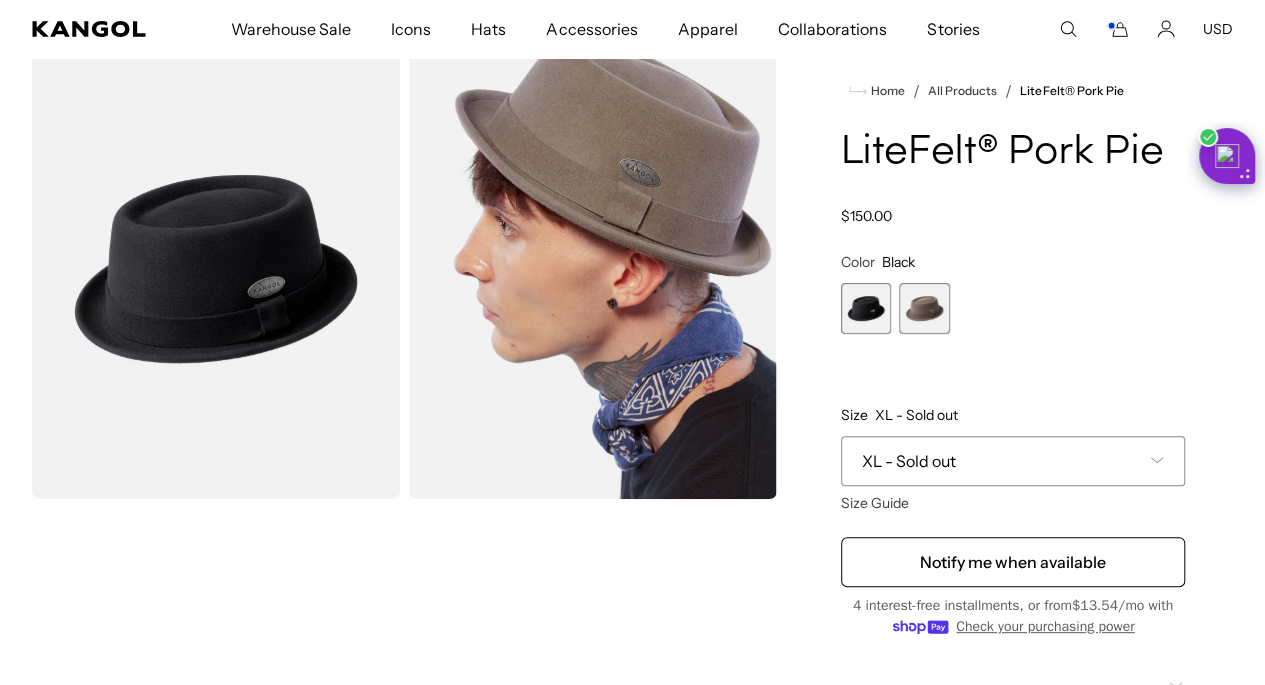 click at bounding box center [924, 308] 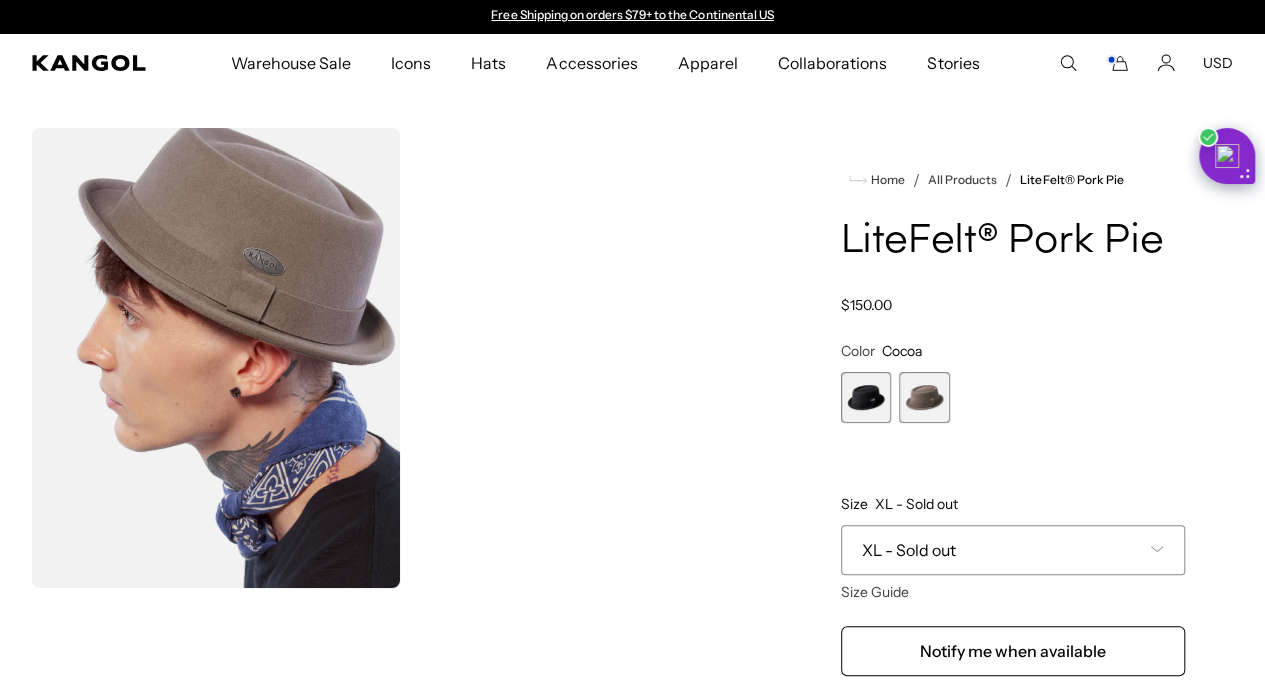 scroll, scrollTop: 1, scrollLeft: 0, axis: vertical 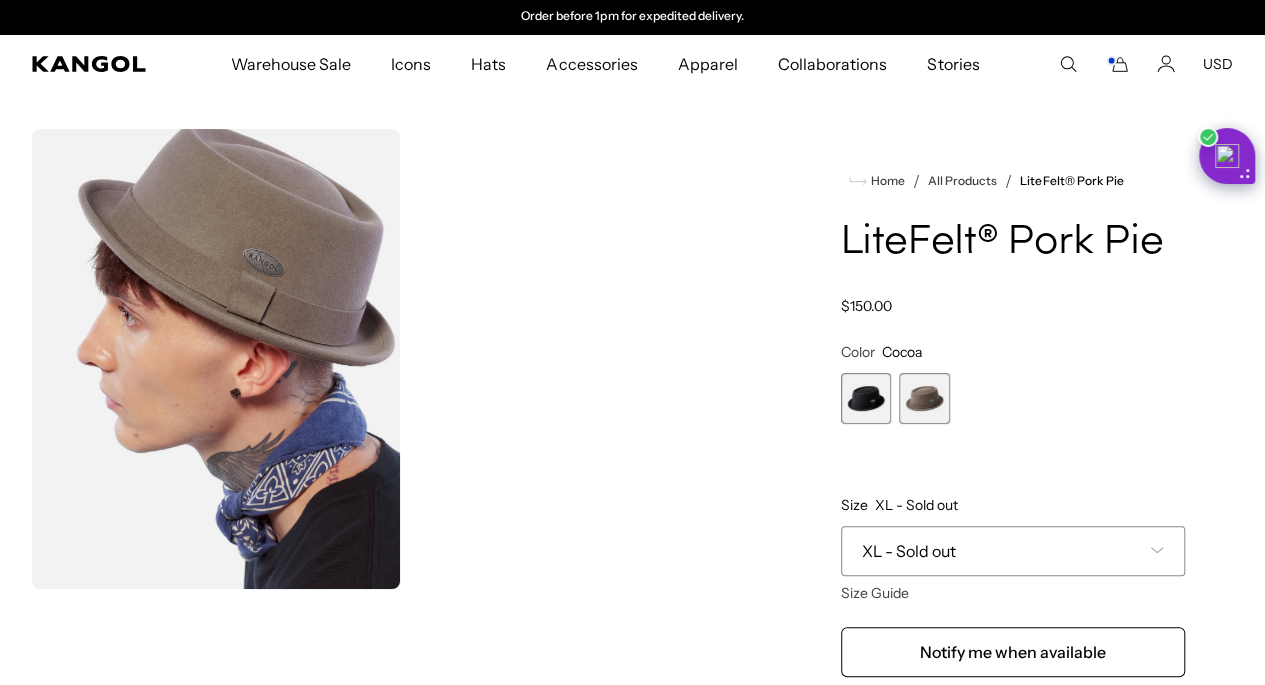 click at bounding box center (216, 359) 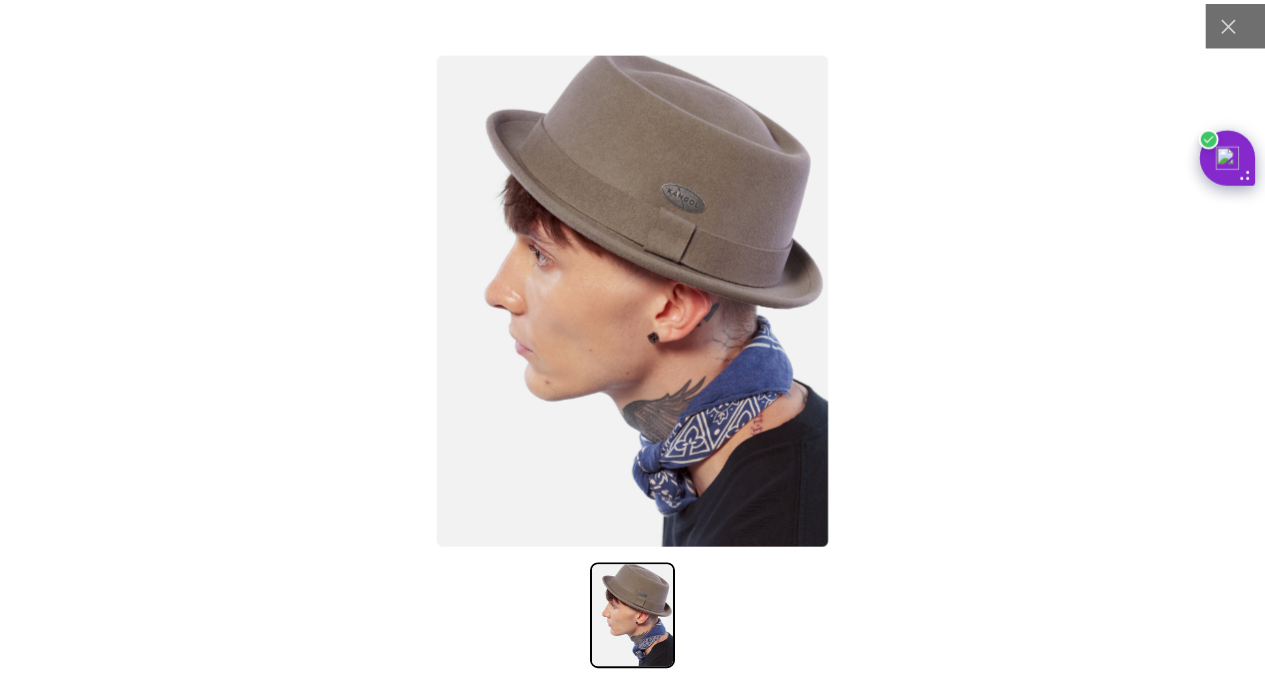 scroll, scrollTop: 0, scrollLeft: 0, axis: both 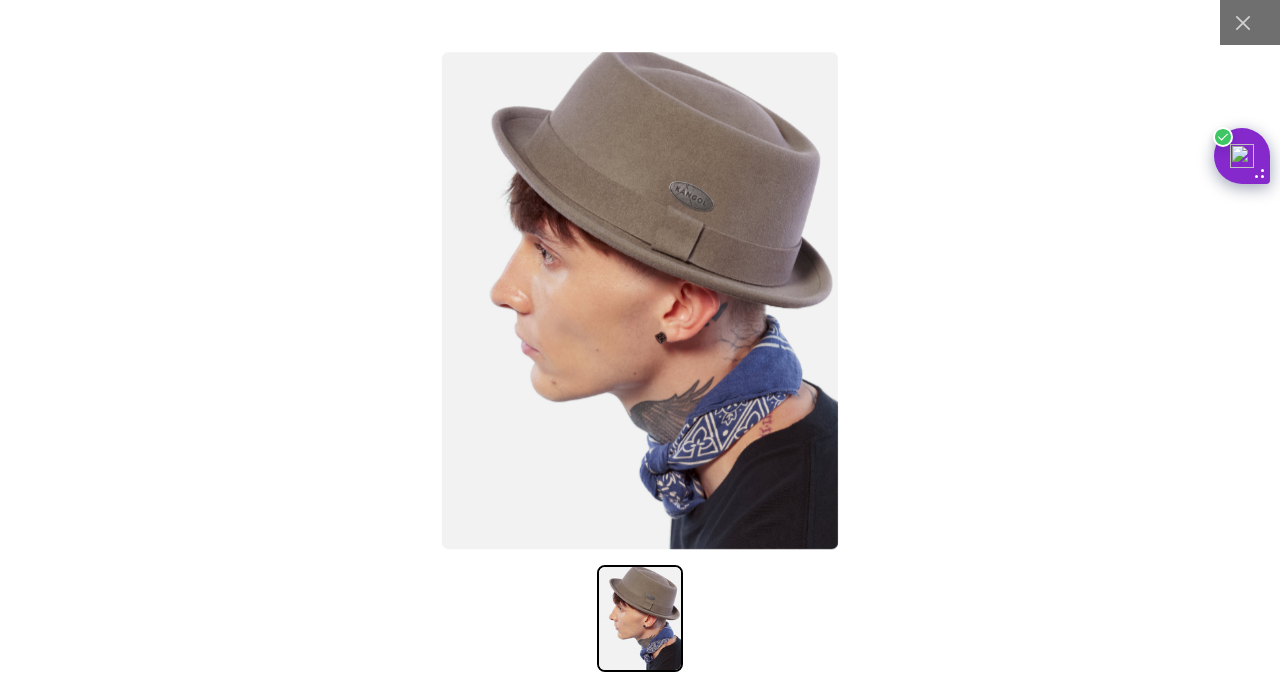 click 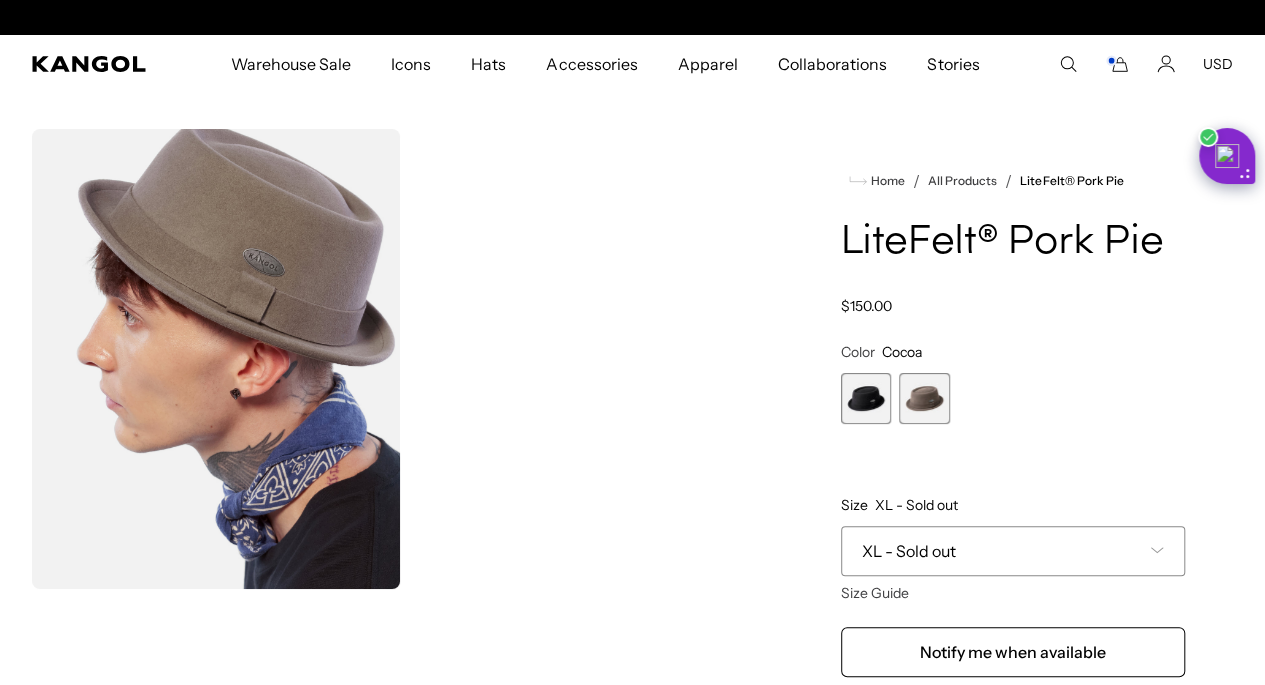 scroll, scrollTop: 0, scrollLeft: 412, axis: horizontal 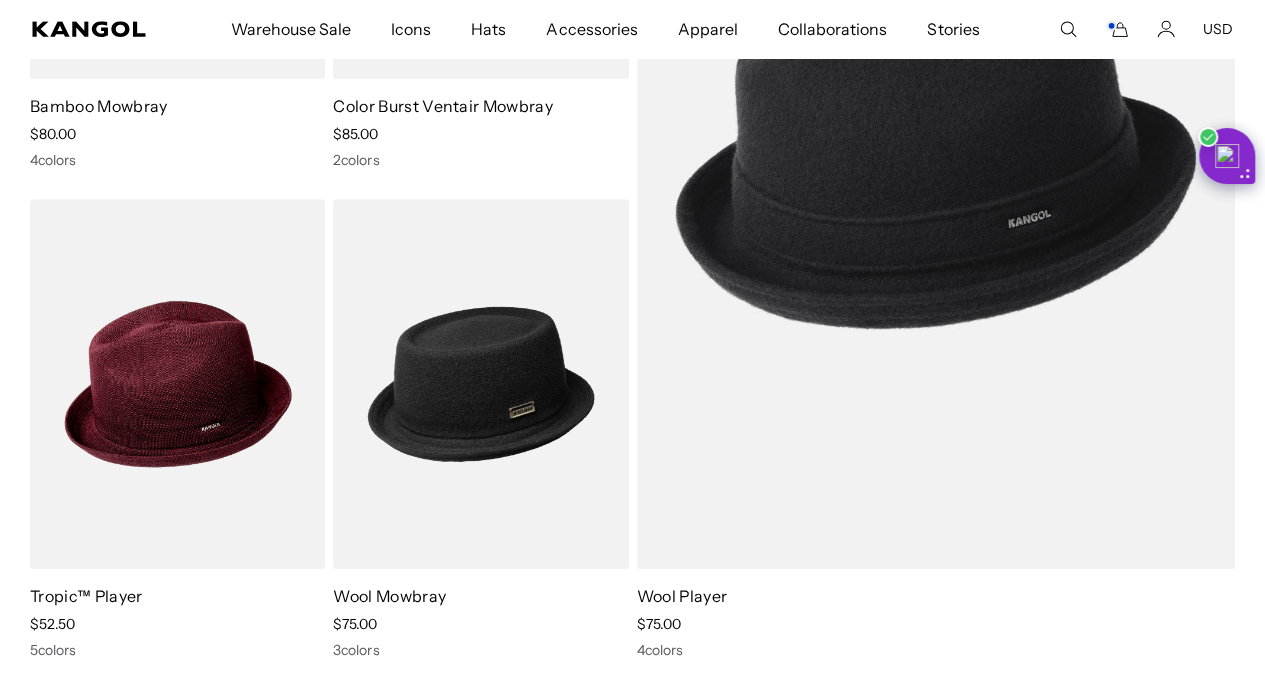 click at bounding box center [0, 0] 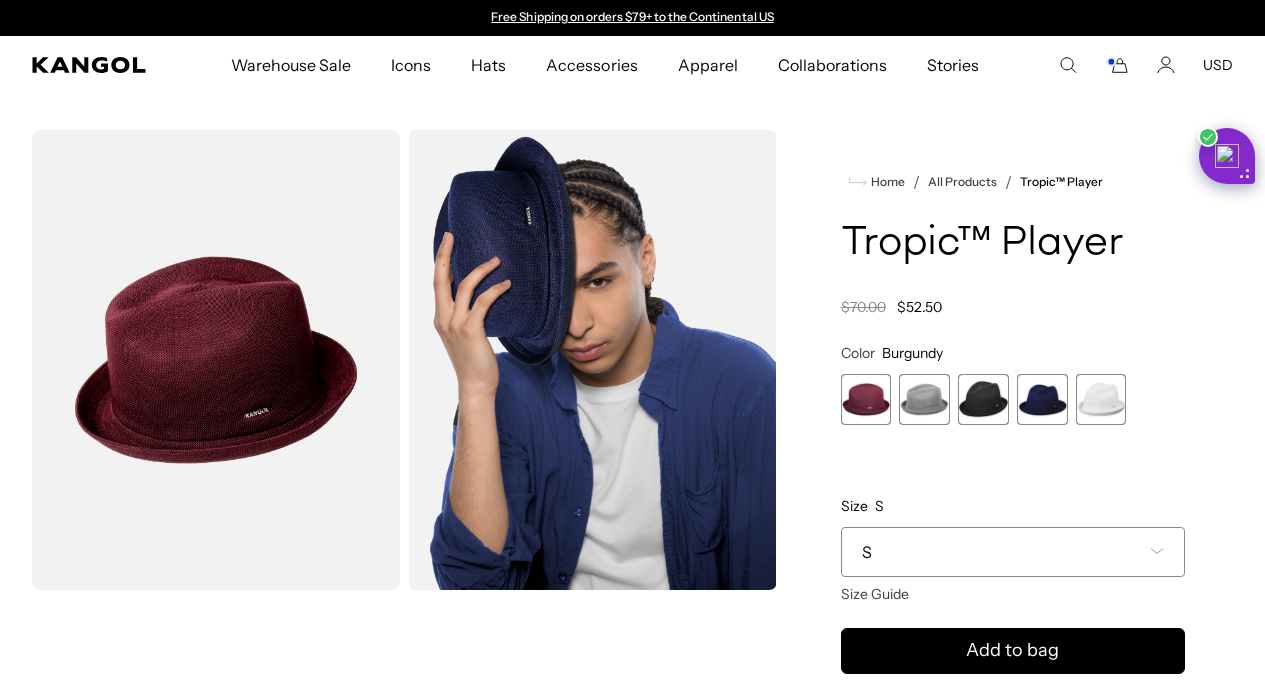 scroll, scrollTop: 0, scrollLeft: 0, axis: both 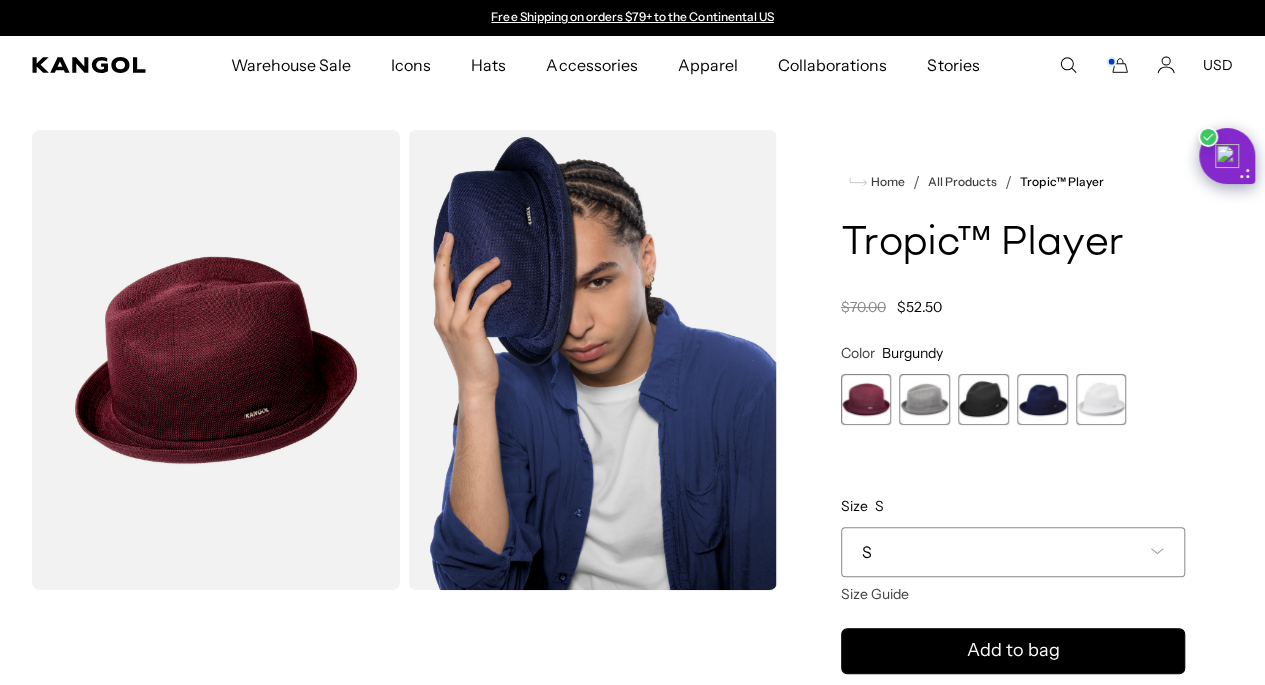 click at bounding box center (983, 399) 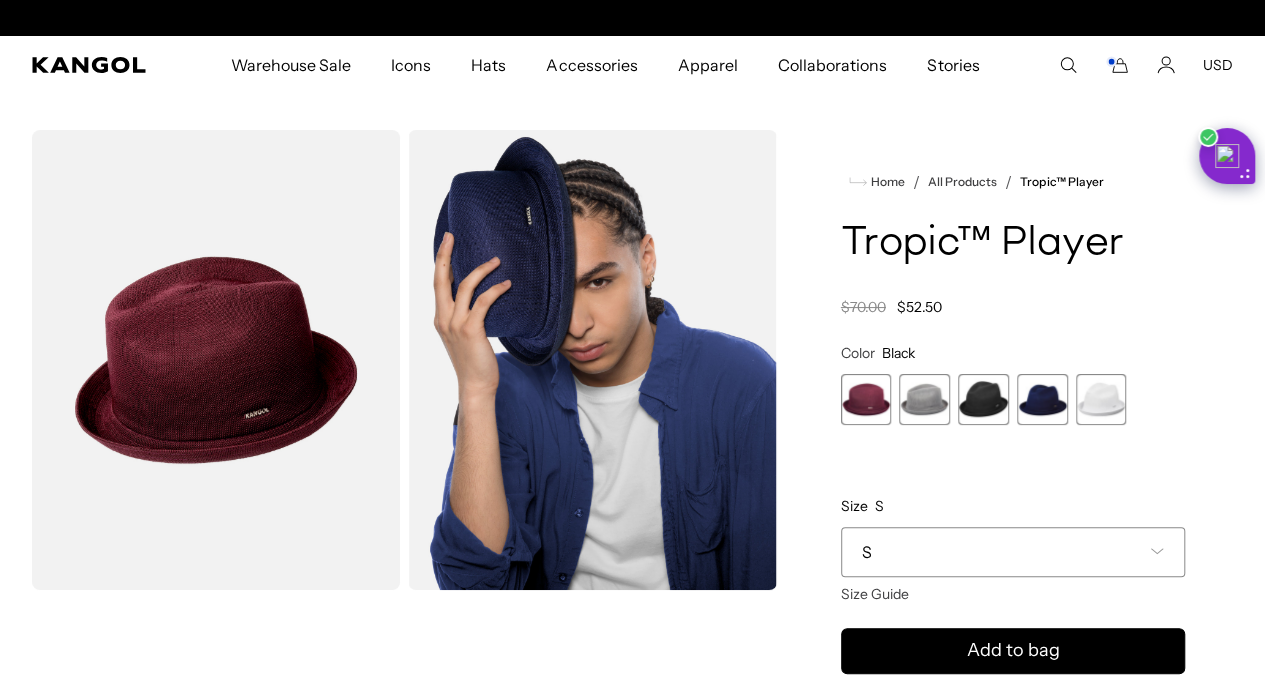 scroll, scrollTop: 0, scrollLeft: 412, axis: horizontal 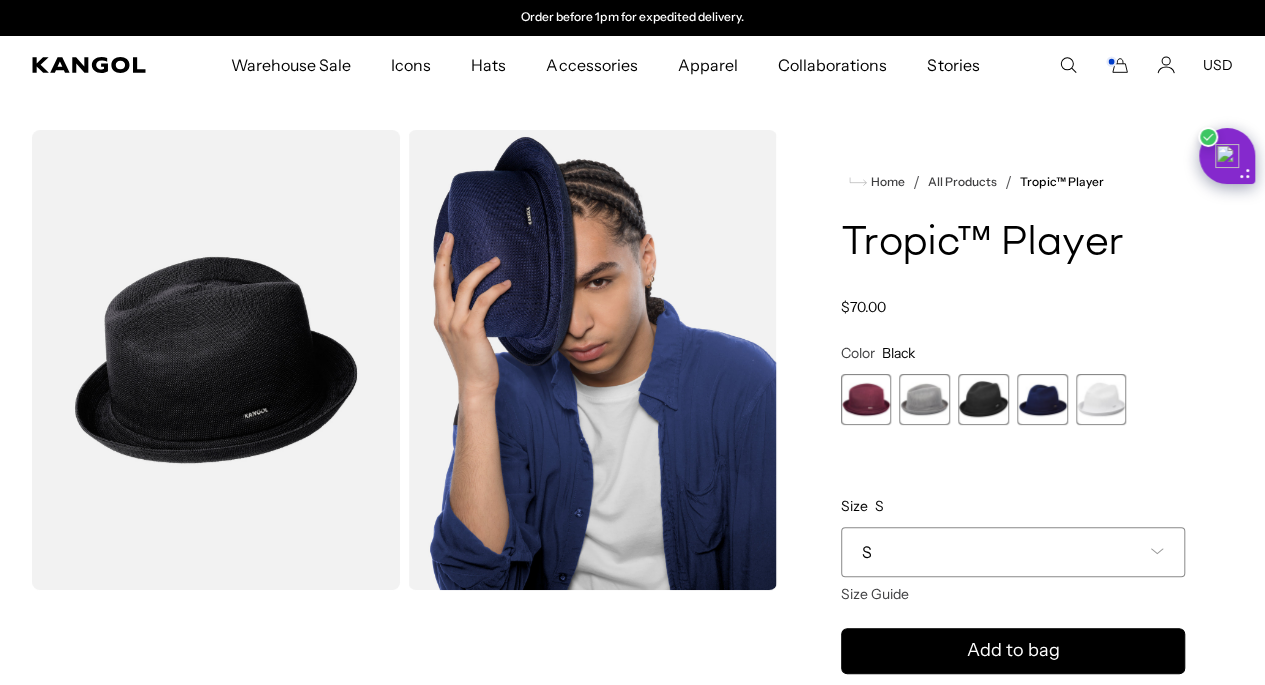 click at bounding box center (924, 399) 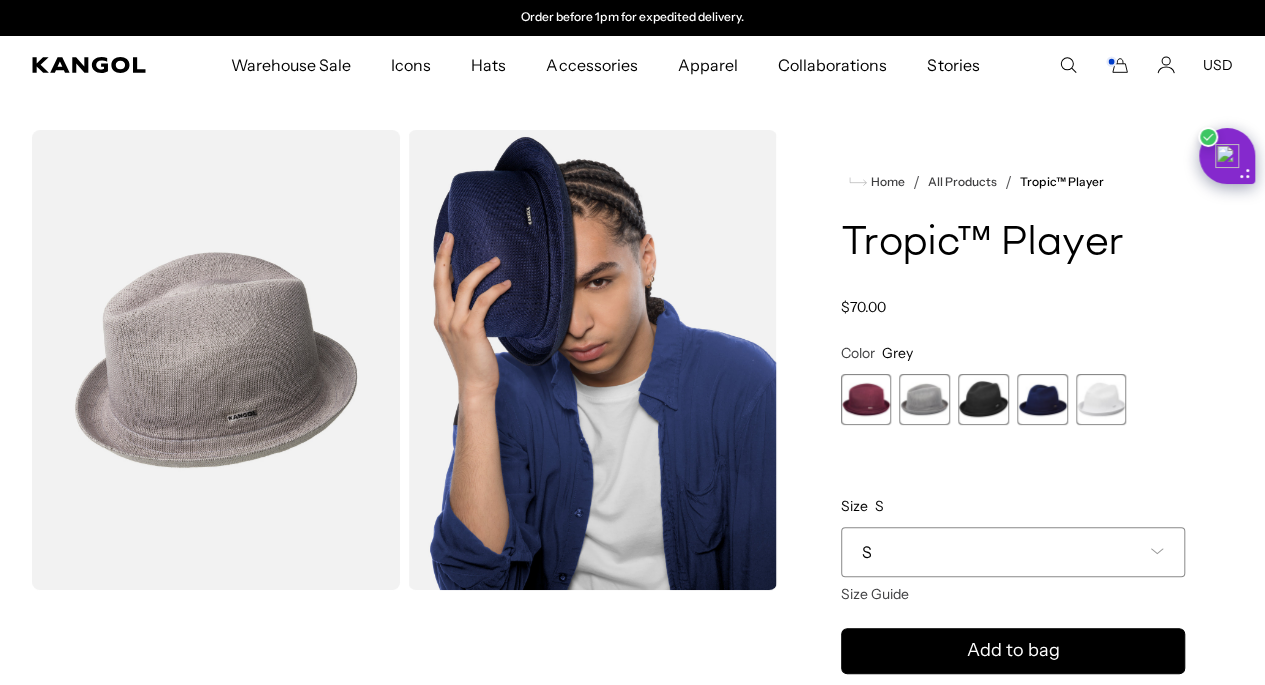 scroll, scrollTop: 0, scrollLeft: 0, axis: both 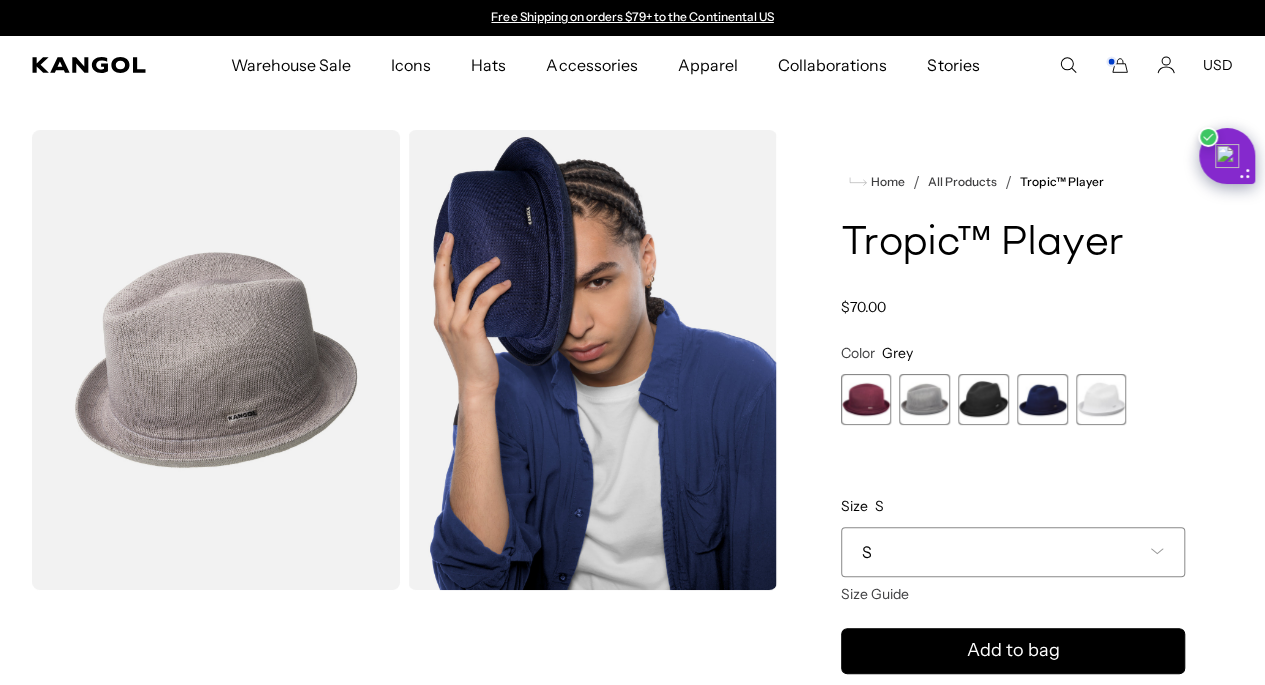 click at bounding box center (1042, 399) 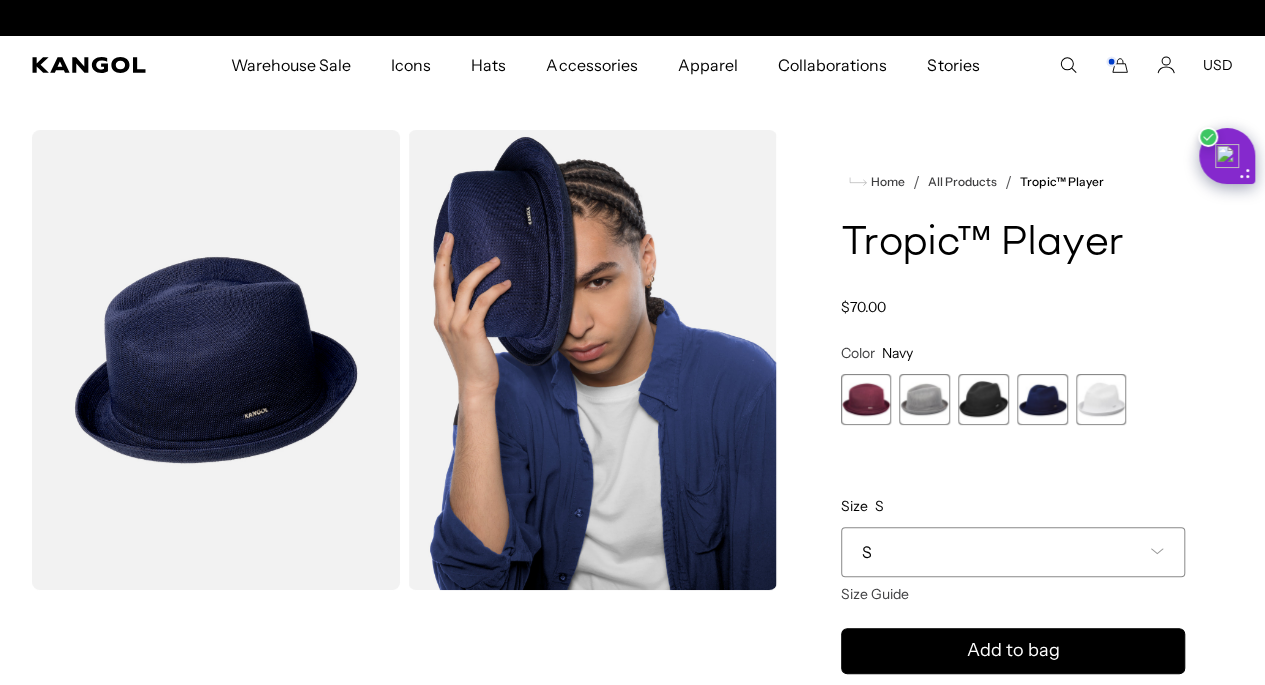 scroll, scrollTop: 0, scrollLeft: 412, axis: horizontal 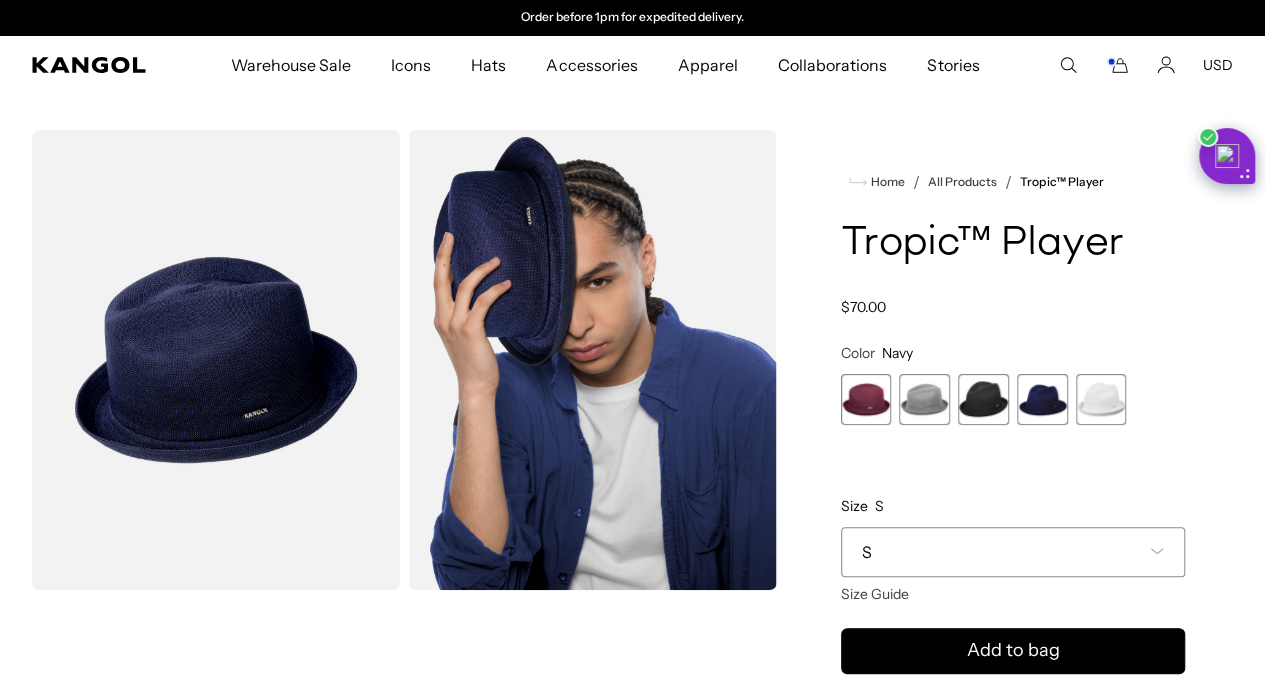 click at bounding box center (1101, 399) 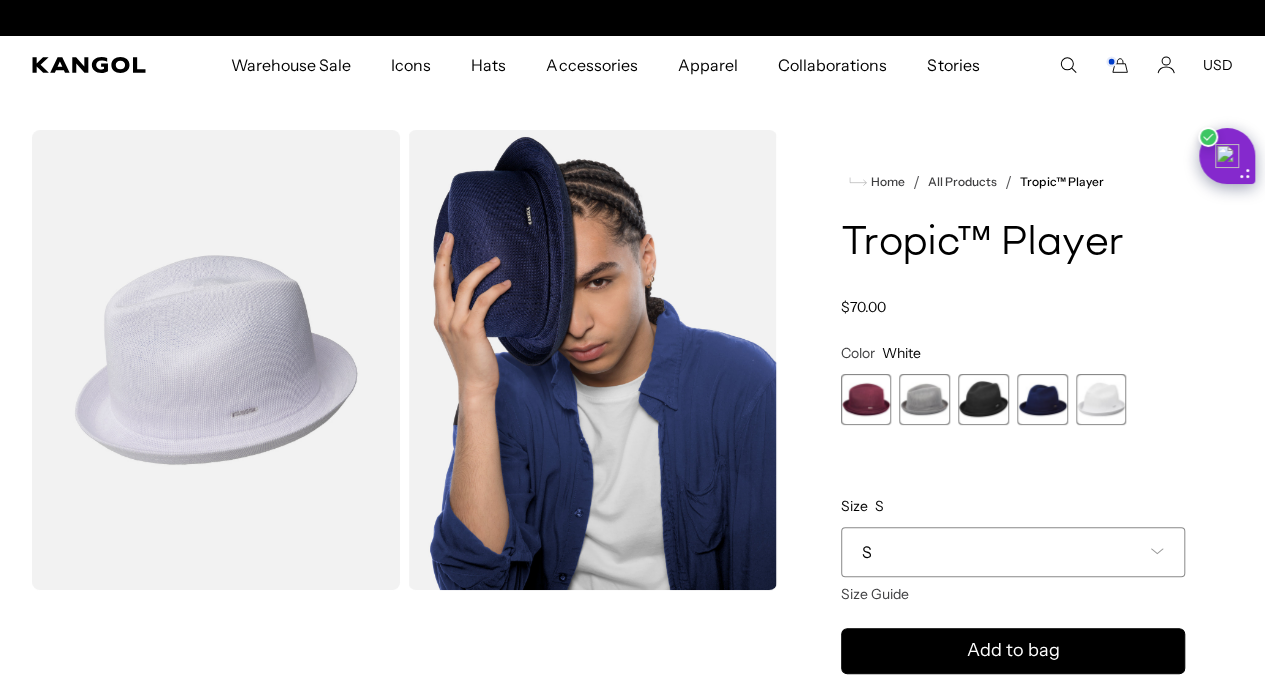 scroll, scrollTop: 0, scrollLeft: 0, axis: both 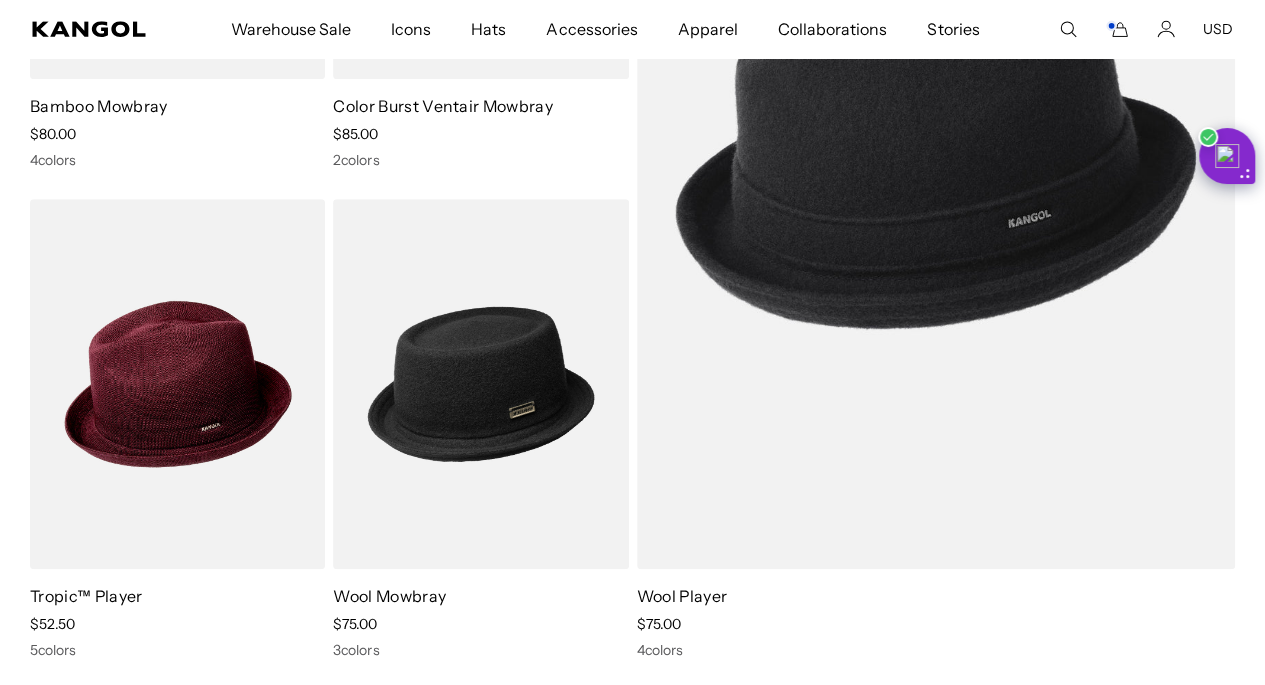 click at bounding box center [0, 0] 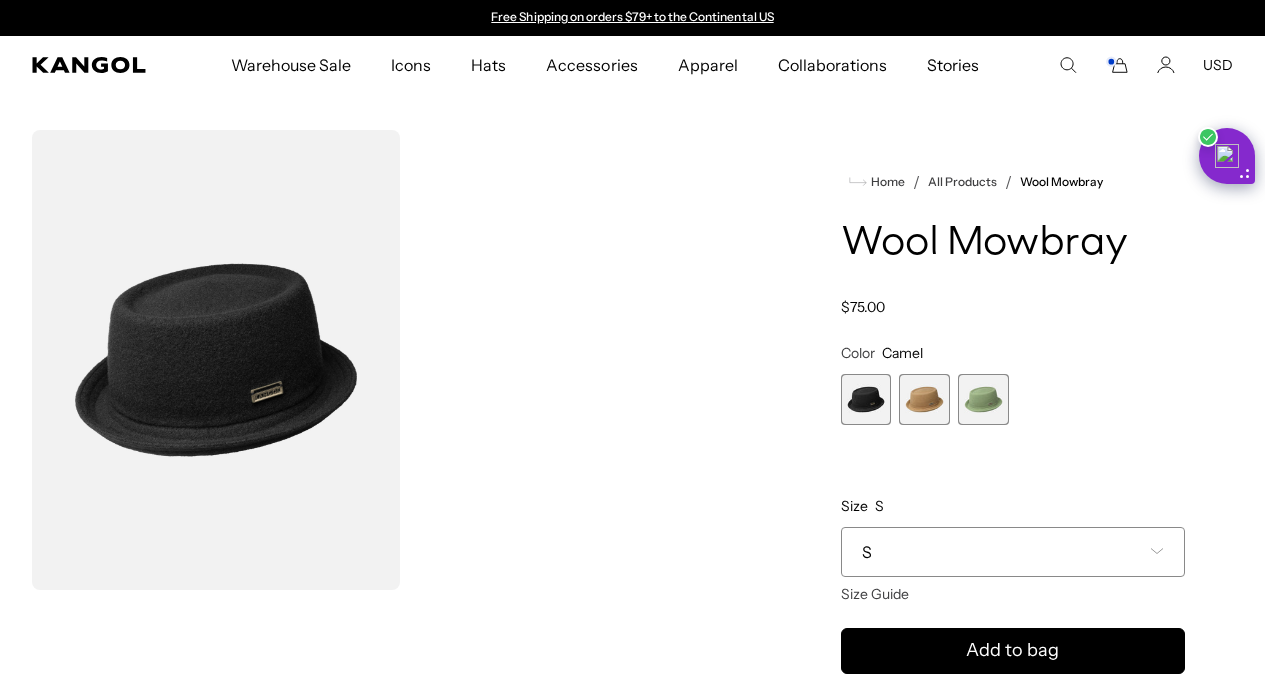 scroll, scrollTop: 0, scrollLeft: 0, axis: both 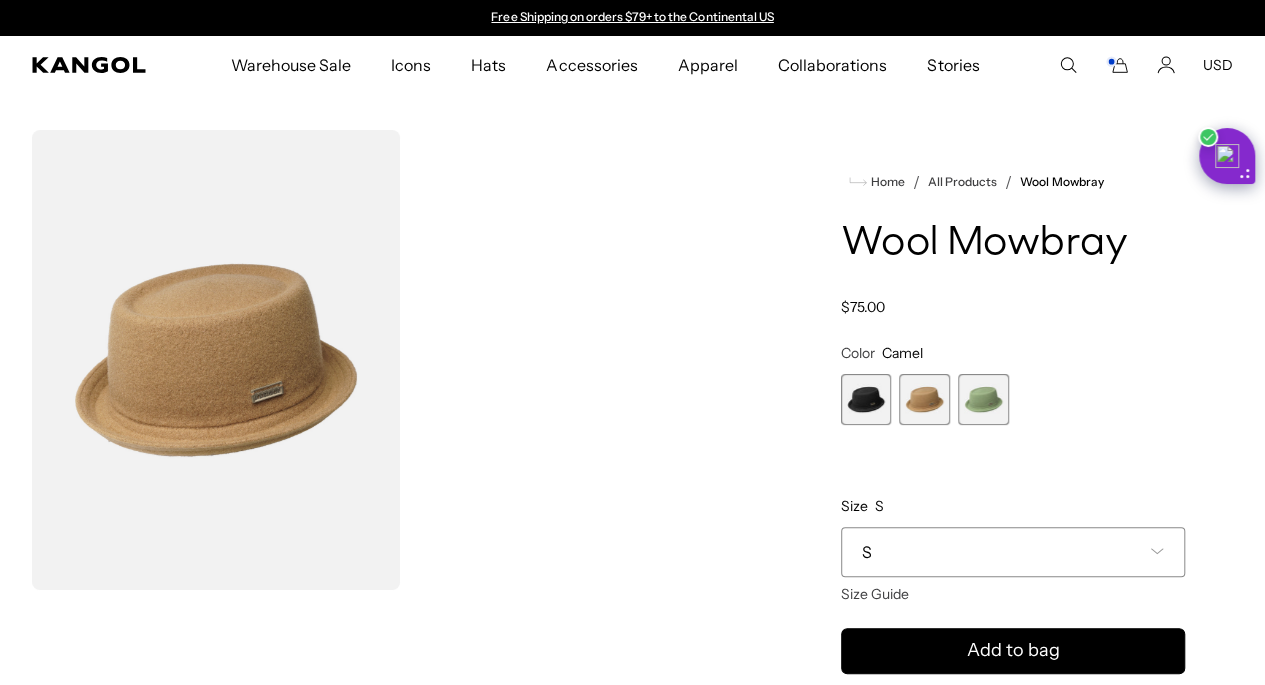 click at bounding box center [924, 399] 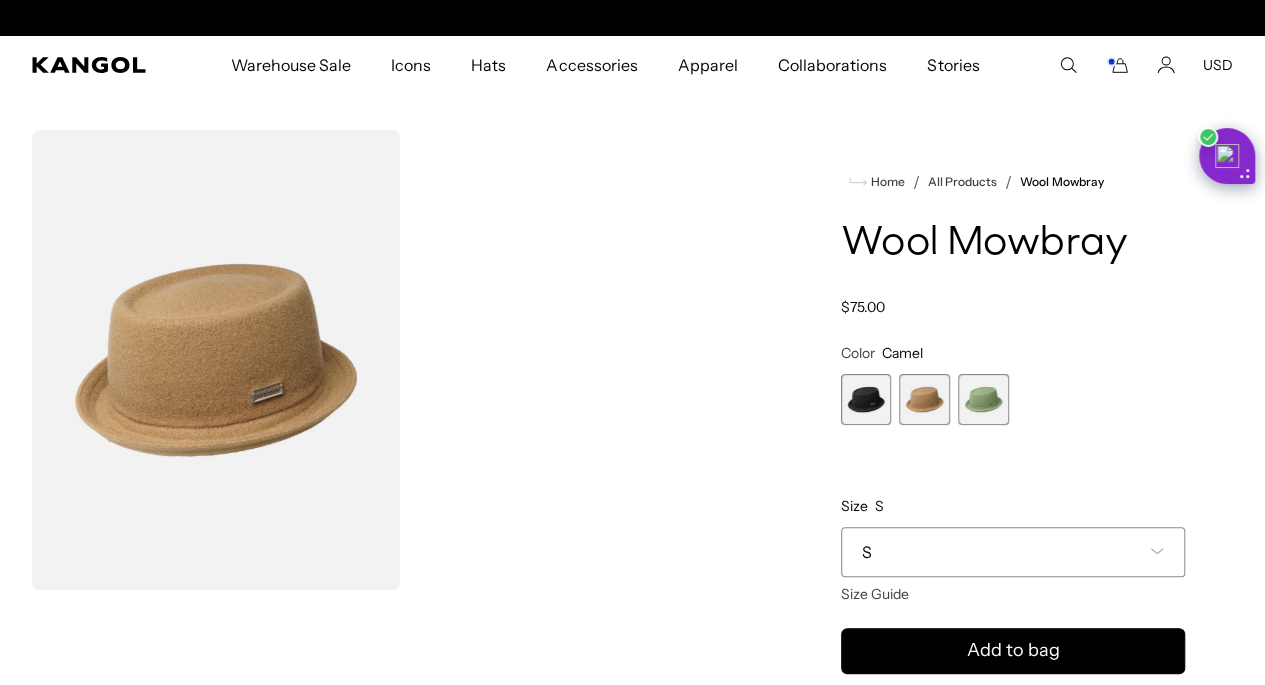 scroll, scrollTop: 0, scrollLeft: 412, axis: horizontal 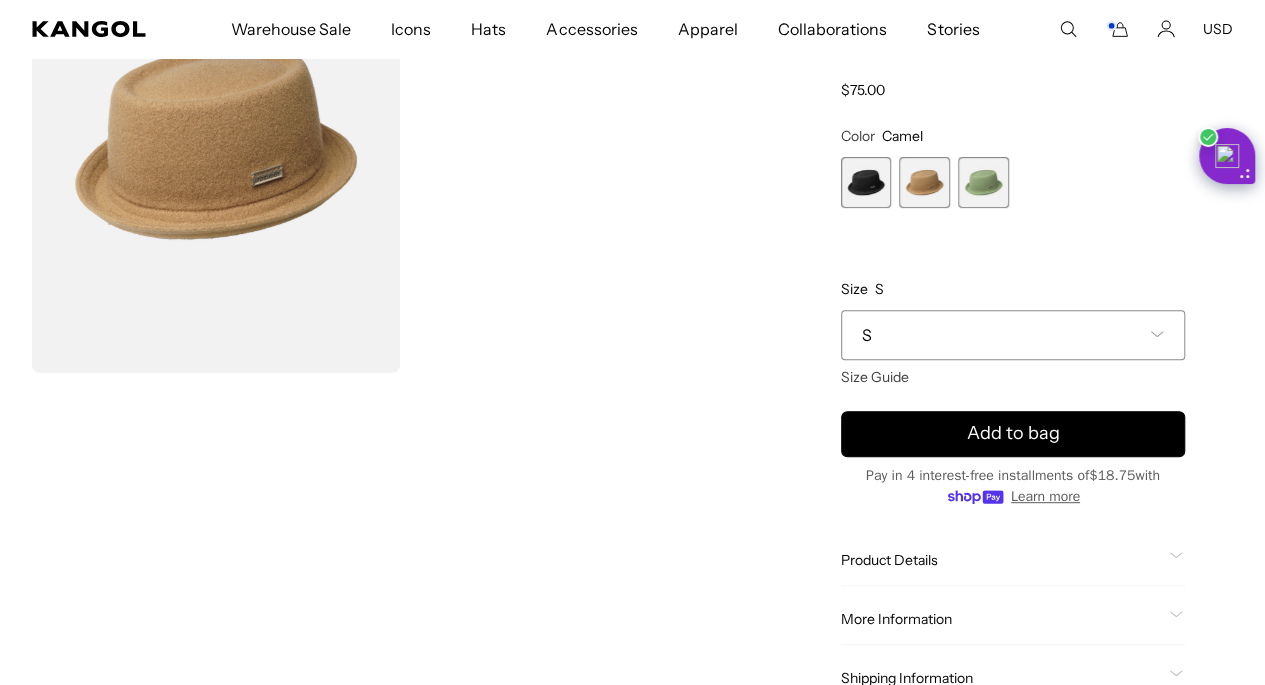 click on "S" at bounding box center (1013, 335) 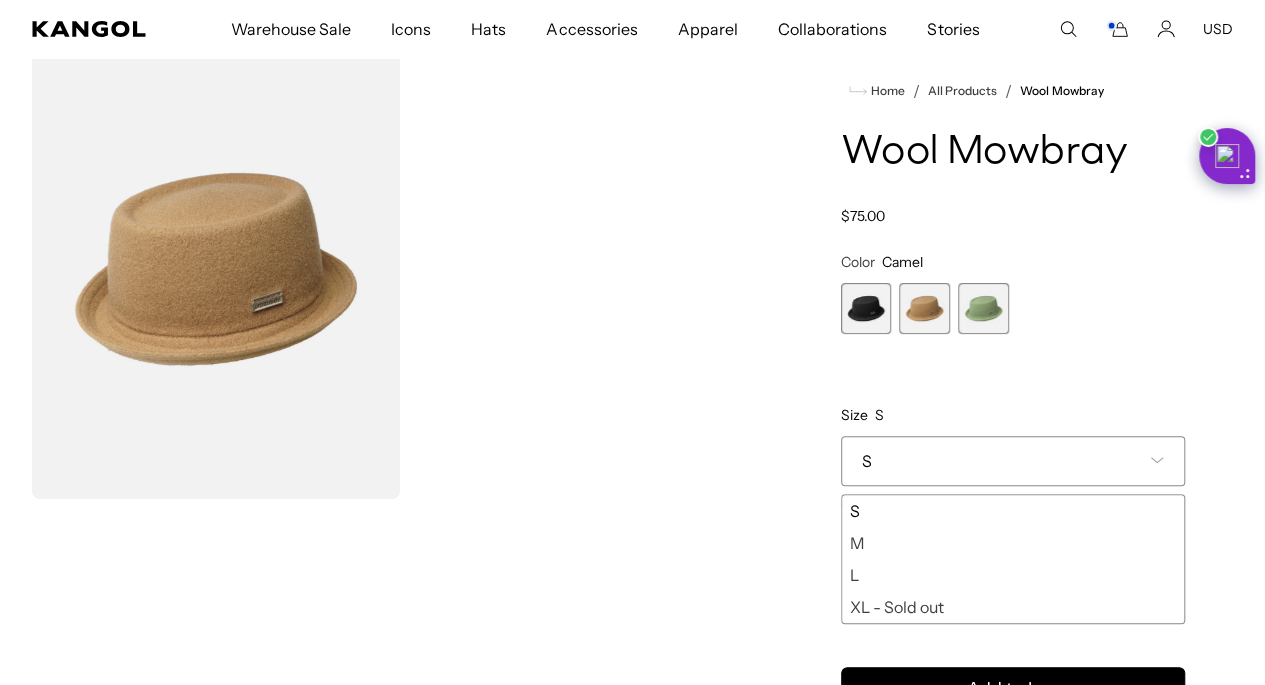 scroll, scrollTop: 0, scrollLeft: 0, axis: both 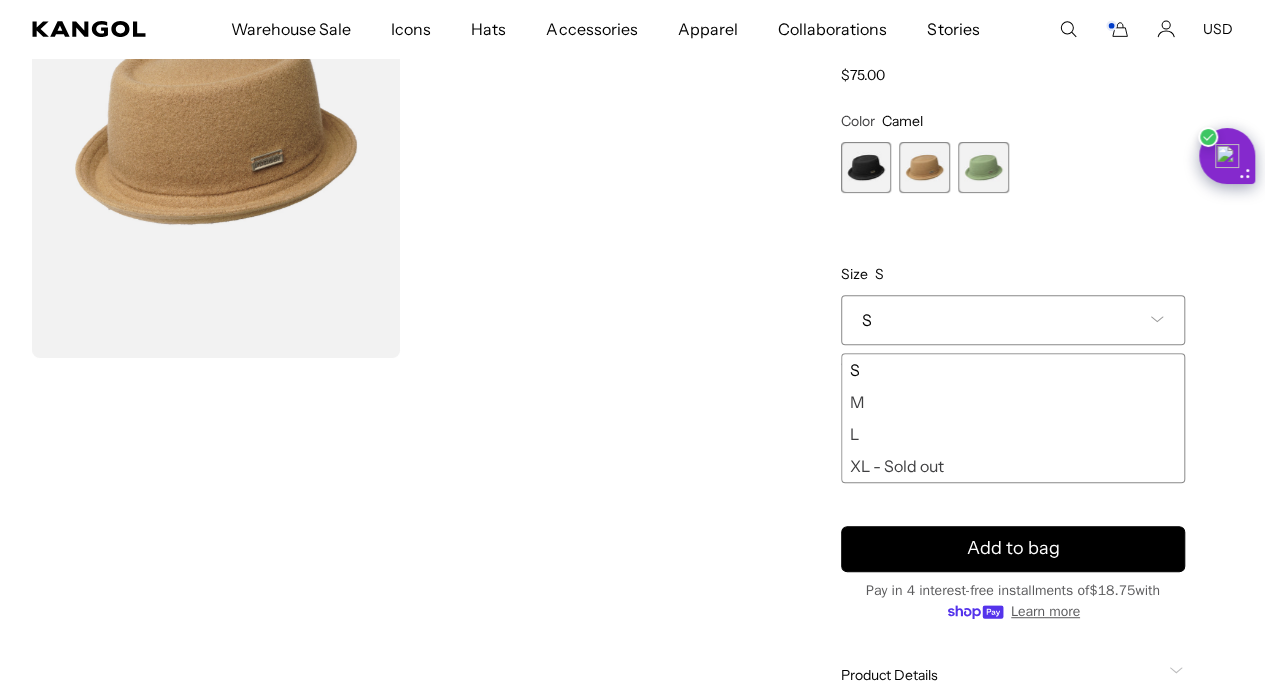 click on "Home
/
All Products
/
Wool Mowbray
Wool Mowbray
Regular price
$75.00
Regular price
Sale price
$75.00
Color
Camel
Previous
Next
Black
Variant sold out or unavailable
Camel
Variant sold out or unavailable" at bounding box center (1013, 378) 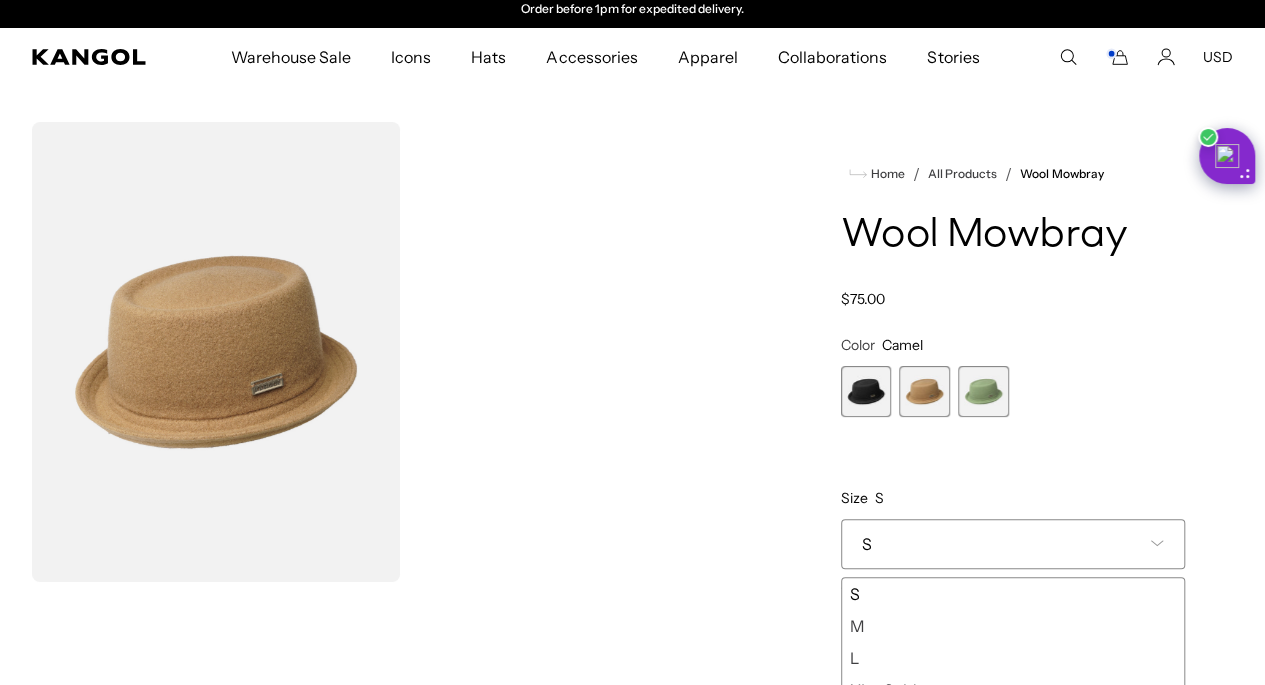 scroll, scrollTop: 6, scrollLeft: 0, axis: vertical 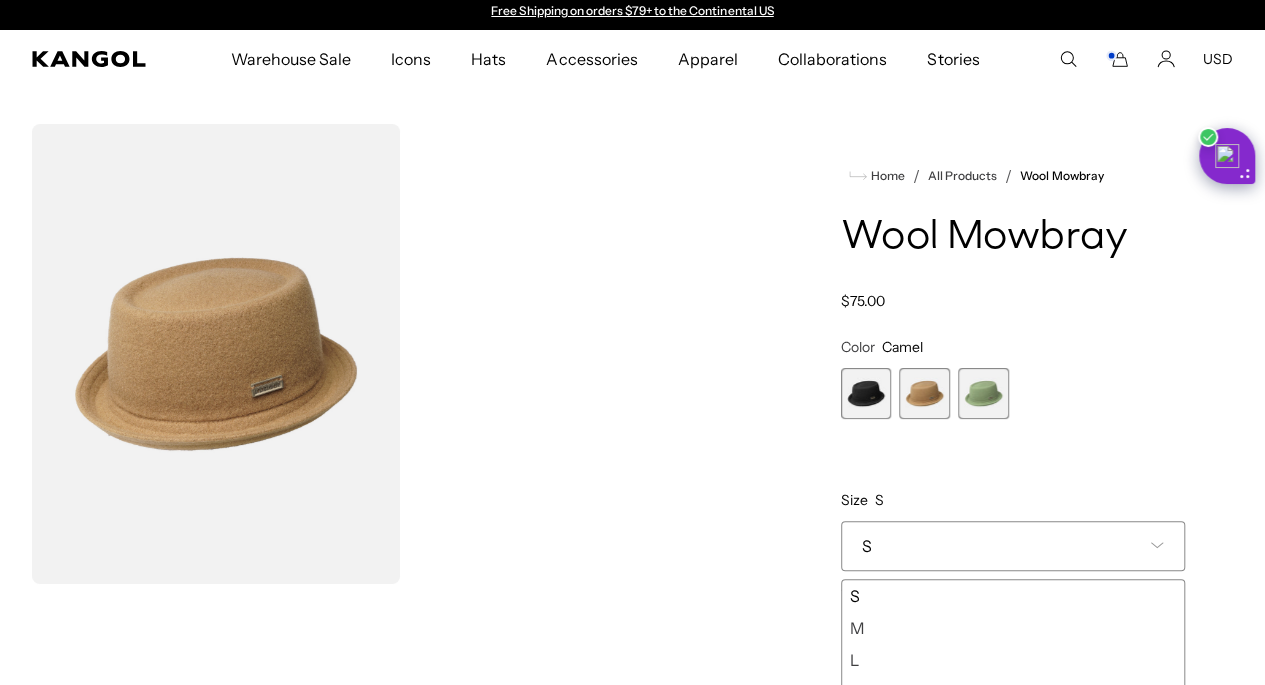 click on "Home
/
All Products
/
Wool Mowbray
Wool Mowbray
Regular price
$75.00
Regular price
Sale price
$75.00
Color
Camel
Previous
Next
Black
Variant sold out or unavailable
Camel
Variant sold out or unavailable" at bounding box center [1013, 604] 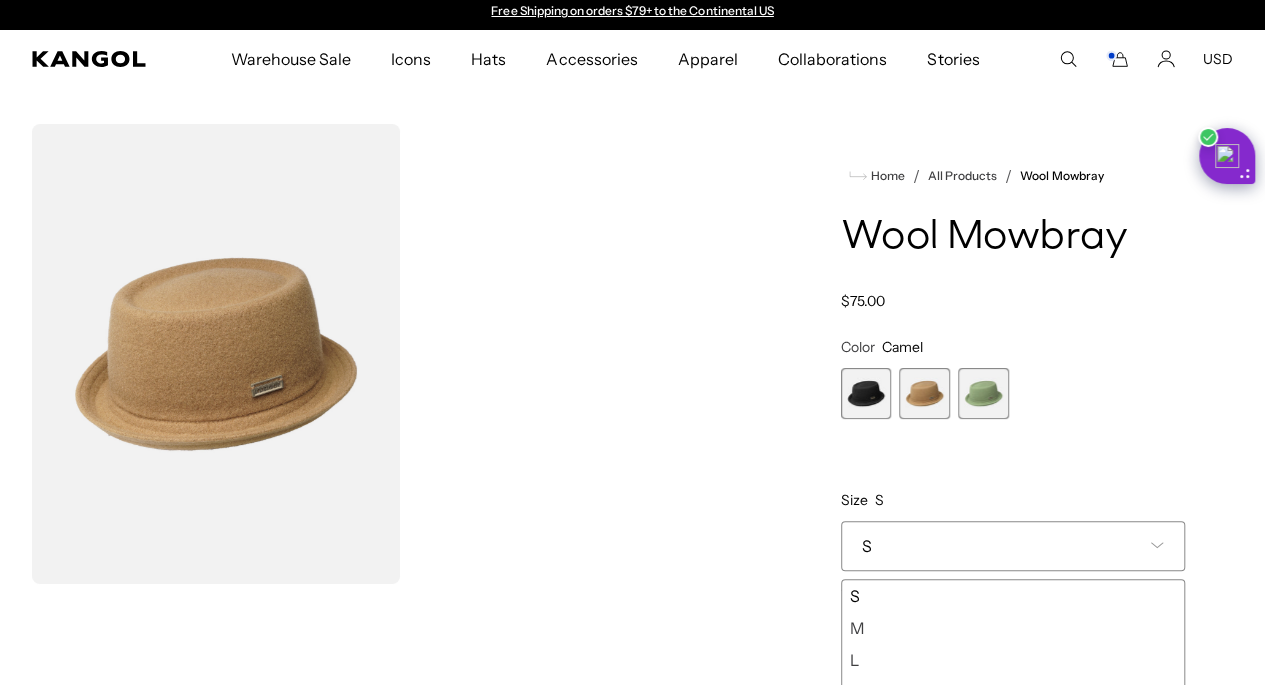 click on "Home
/
All Products
/
Wool Mowbray
Wool Mowbray
Regular price
$75.00
Regular price
Sale price
$75.00
Color
Camel
Previous
Next
Black
Variant sold out or unavailable
Camel
Variant sold out or unavailable" at bounding box center (1013, 604) 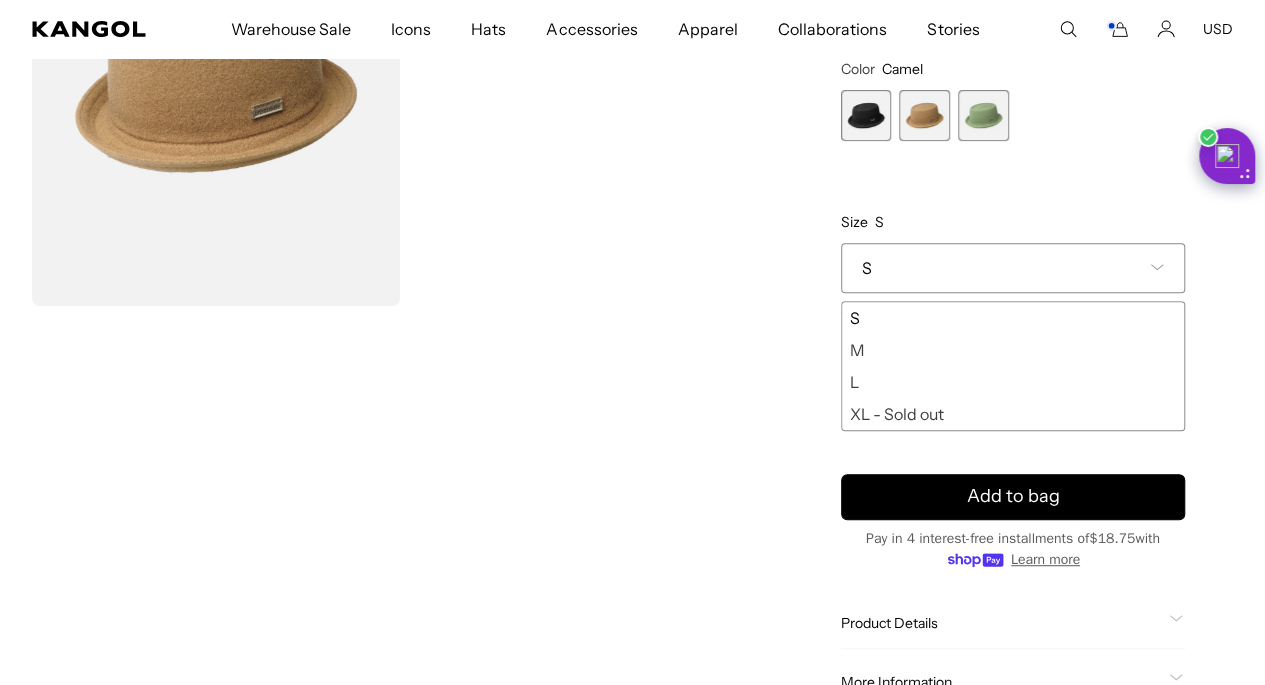 scroll, scrollTop: 285, scrollLeft: 0, axis: vertical 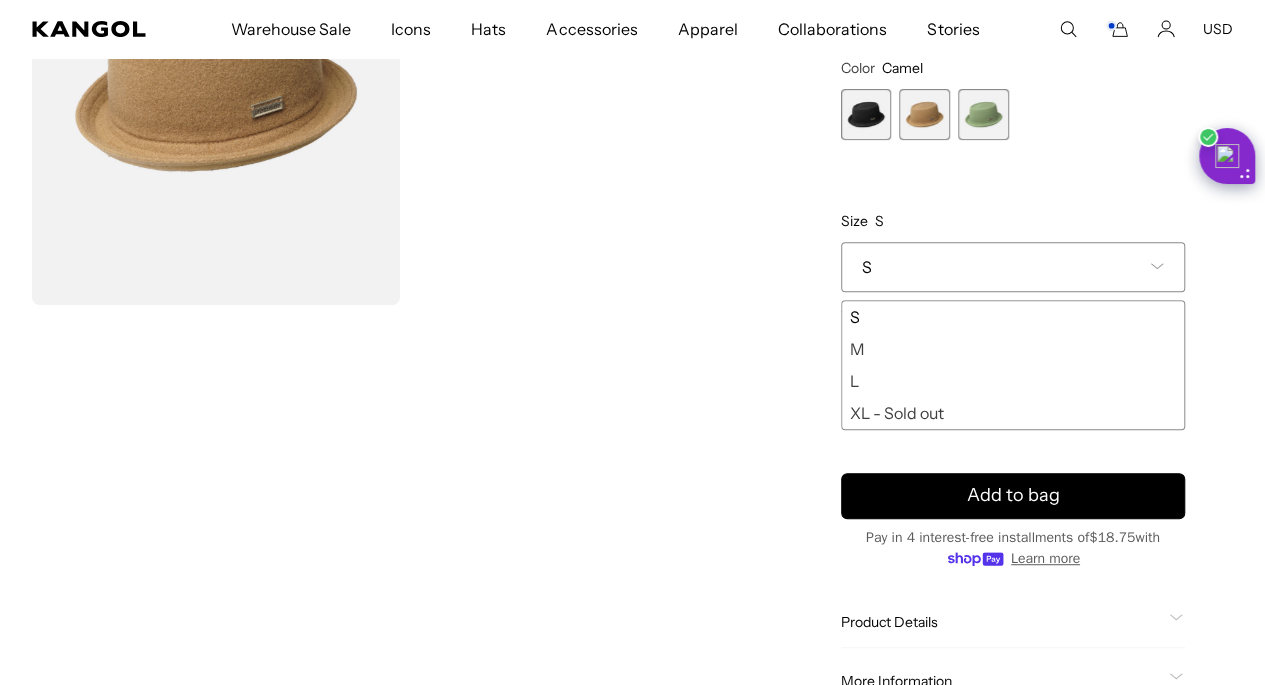 click on "XL - Sold out" at bounding box center (1013, 413) 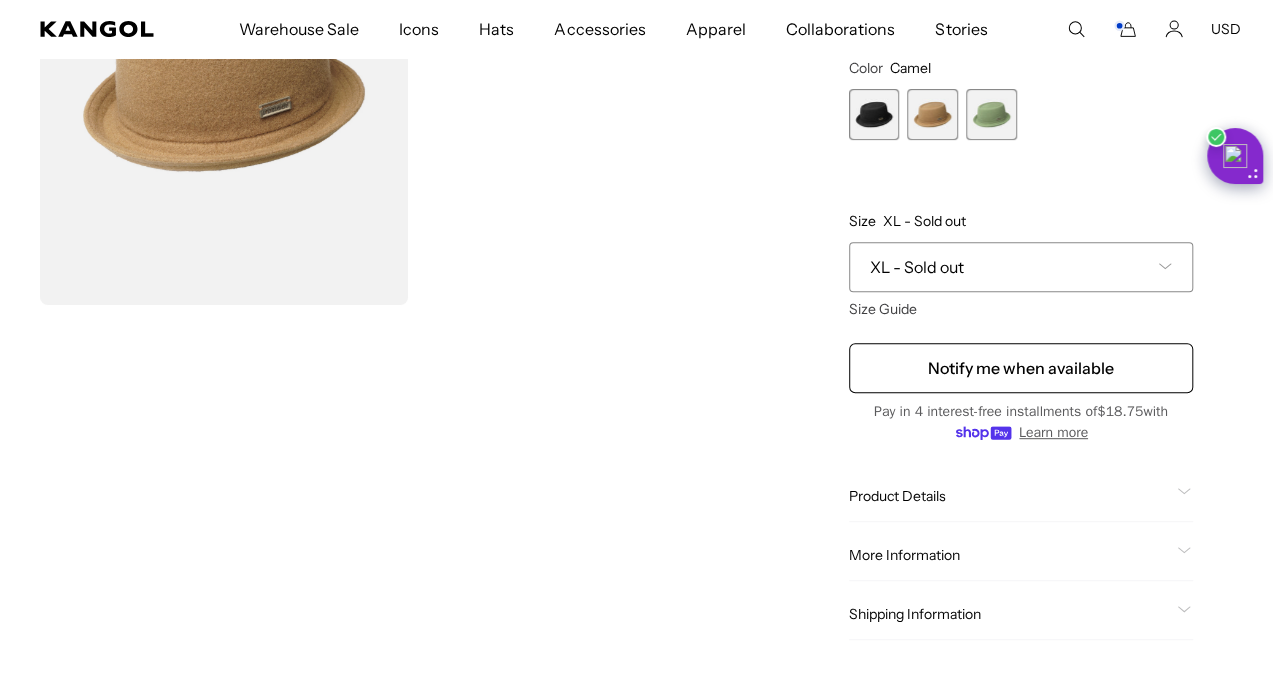 scroll, scrollTop: 0, scrollLeft: 412, axis: horizontal 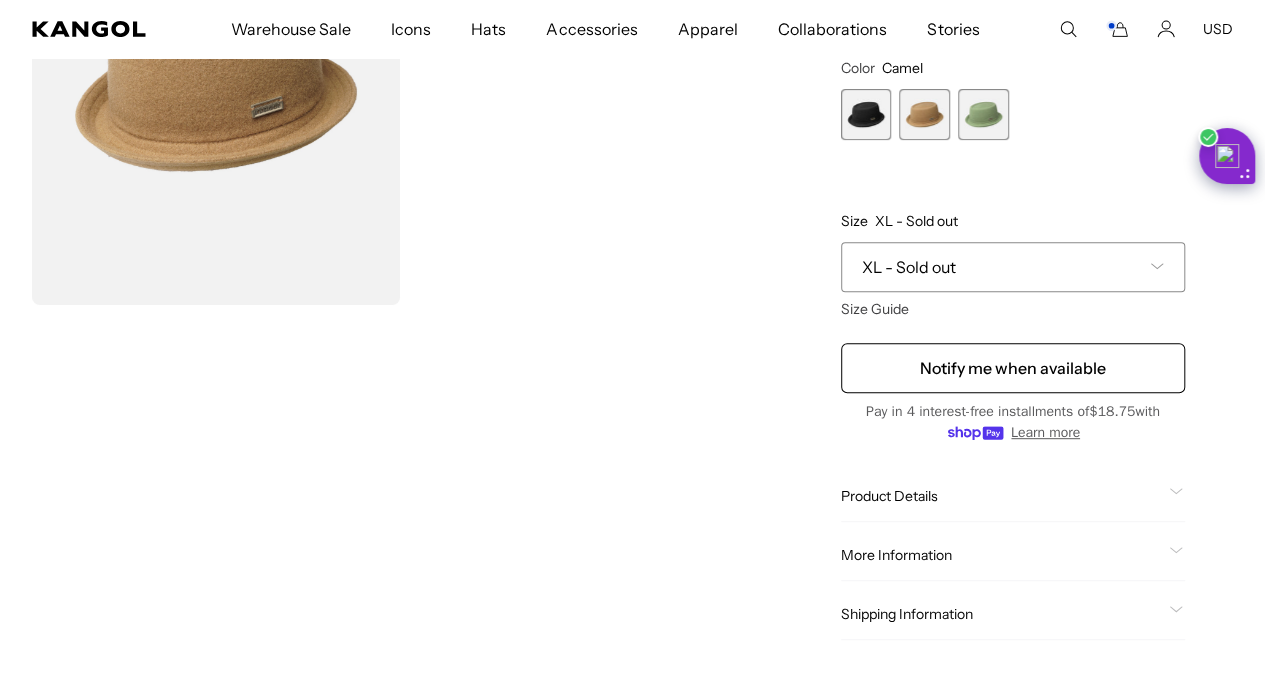 click on "Size Guide" at bounding box center (875, 309) 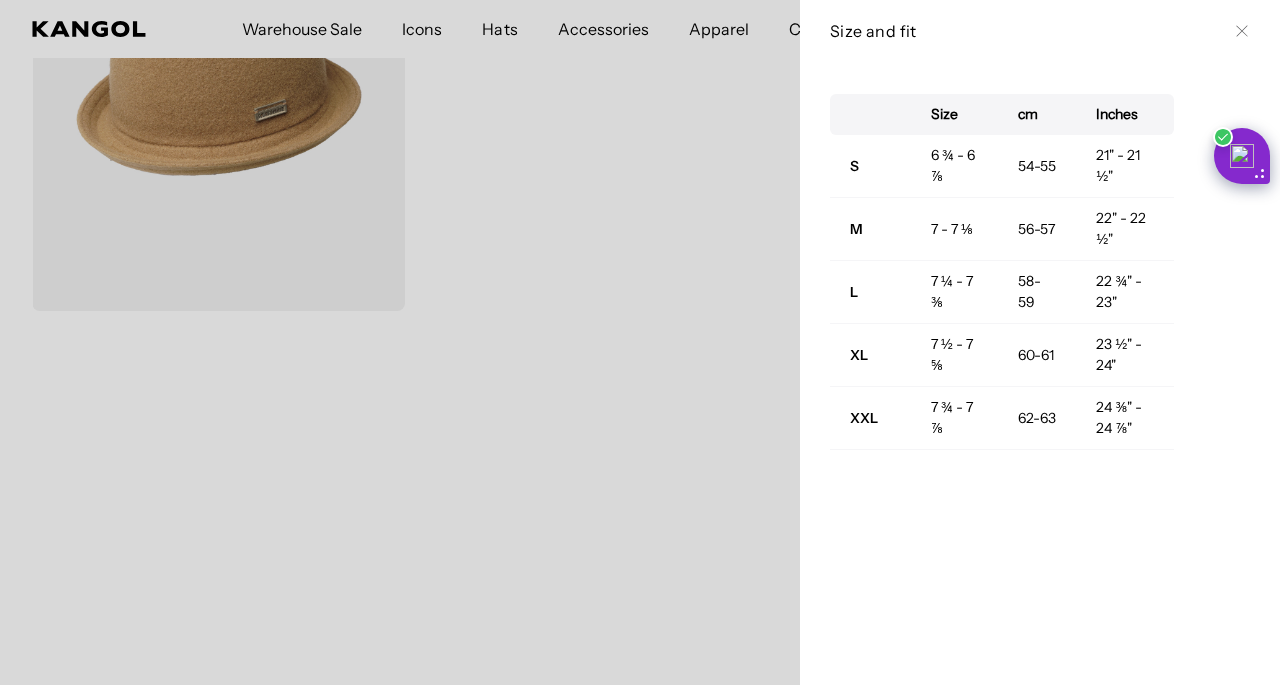 scroll, scrollTop: 0, scrollLeft: 0, axis: both 